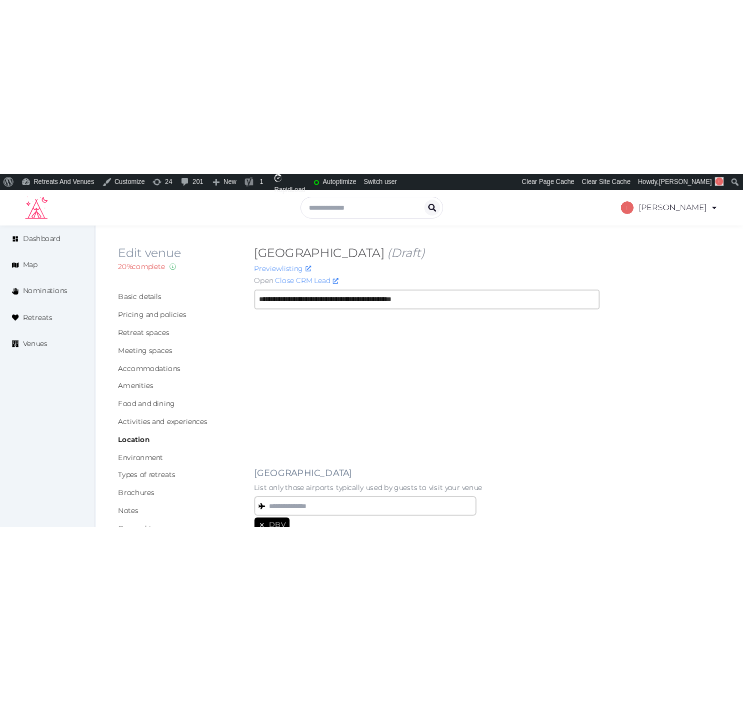 scroll, scrollTop: 0, scrollLeft: 0, axis: both 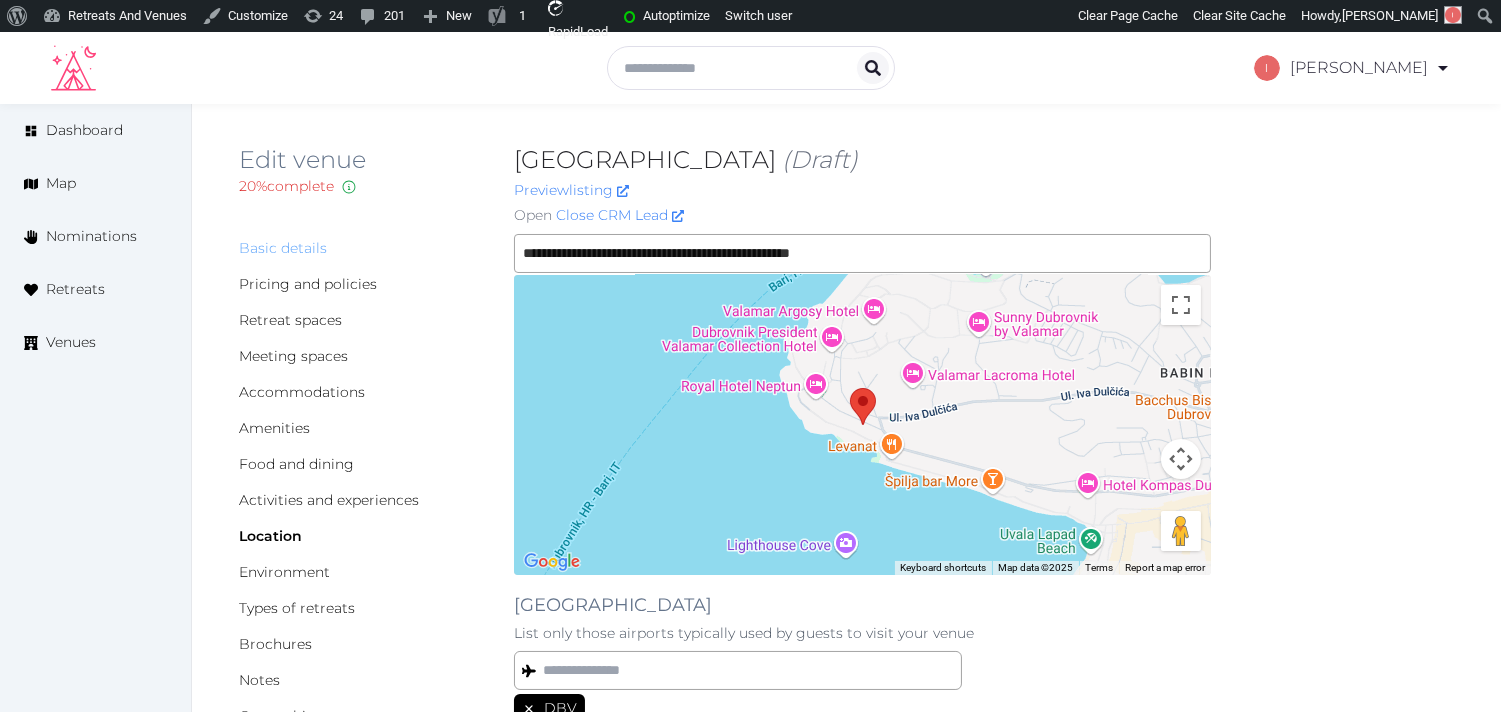click on "Basic details" at bounding box center [283, 248] 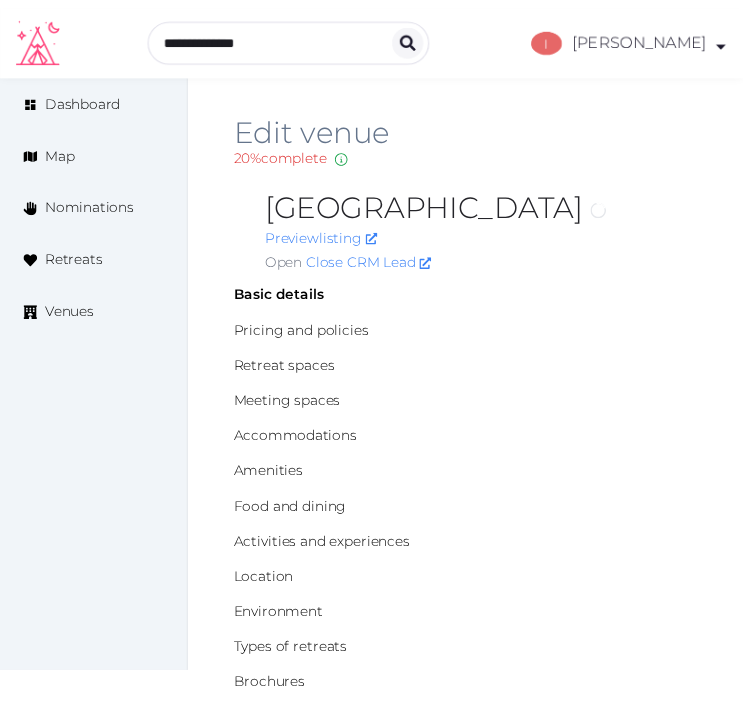 scroll, scrollTop: 0, scrollLeft: 0, axis: both 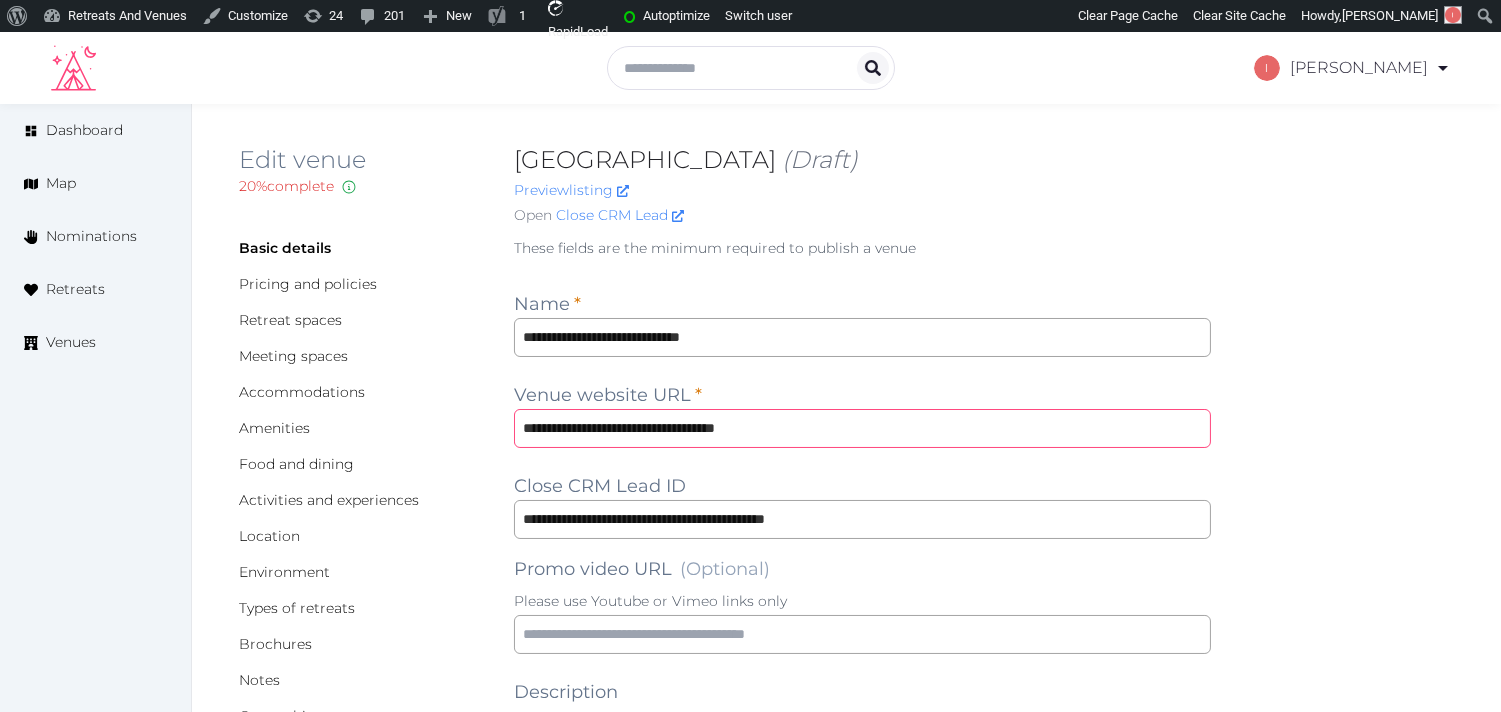 click on "**********" at bounding box center (862, 428) 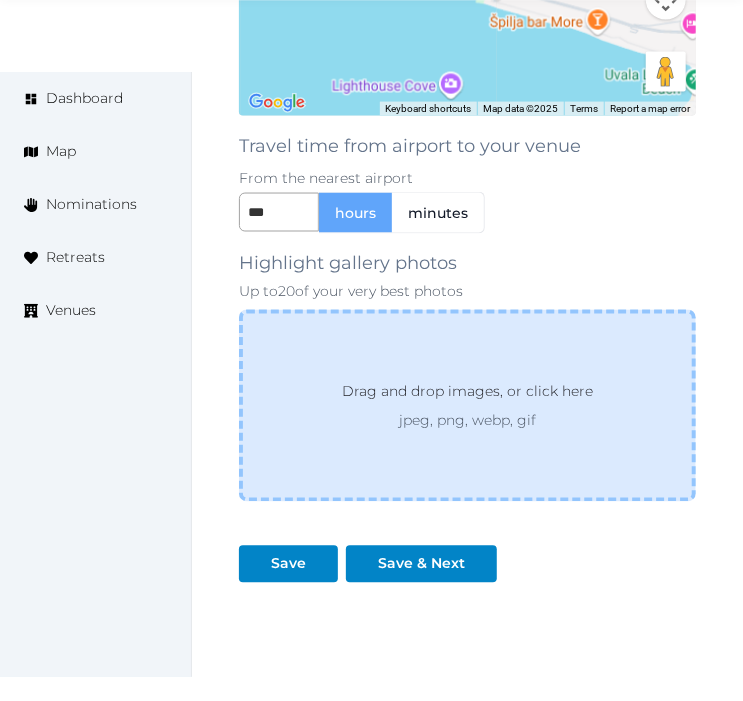 scroll, scrollTop: 3188, scrollLeft: 0, axis: vertical 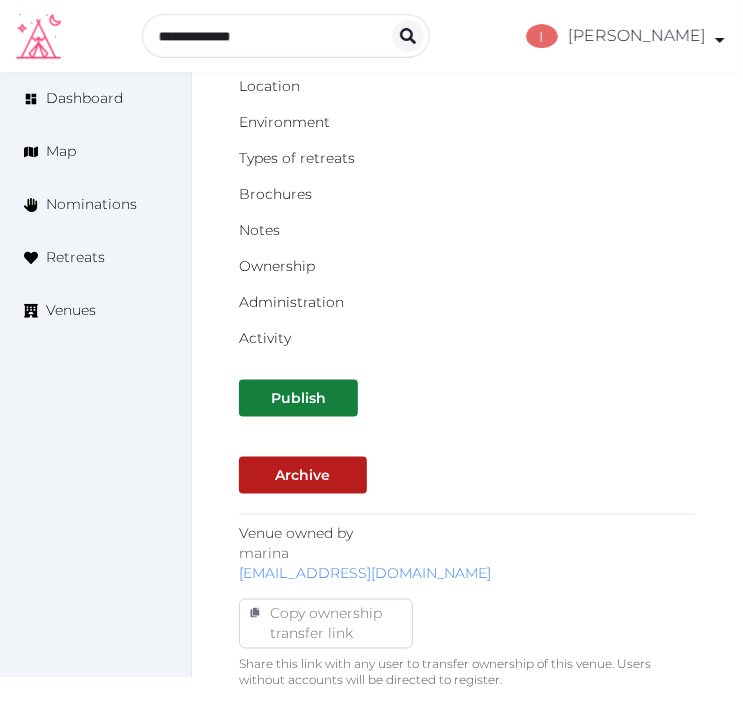 drag, startPoint x: 321, startPoint y: 296, endPoint x: 367, endPoint y: 283, distance: 47.801674 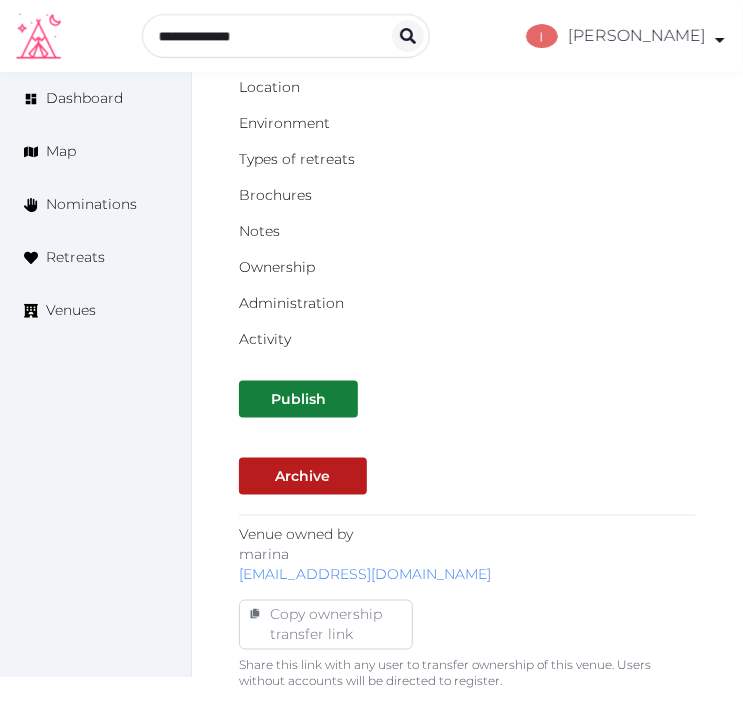 click on "Basic details Pricing and policies Retreat spaces Meeting spaces Accommodations Amenities Food and dining Activities and experiences Location Environment Types of retreats Brochures Notes Ownership Administration Activity Publish Archive Venue owned by marina marina@retreatsandvenues.com Copy ownership transfer link Share this link with any user to transfer ownership of this venue. Users without accounts will be directed to register. Copy update link Share this link with venue owners to encourage them to update their venue details. Copy recommended link Share this link with venue owners to let them know they have been recommended. Copy shortlist link Share this link with venue owners to let them know that they have been shortlisted." at bounding box center (467, 365) 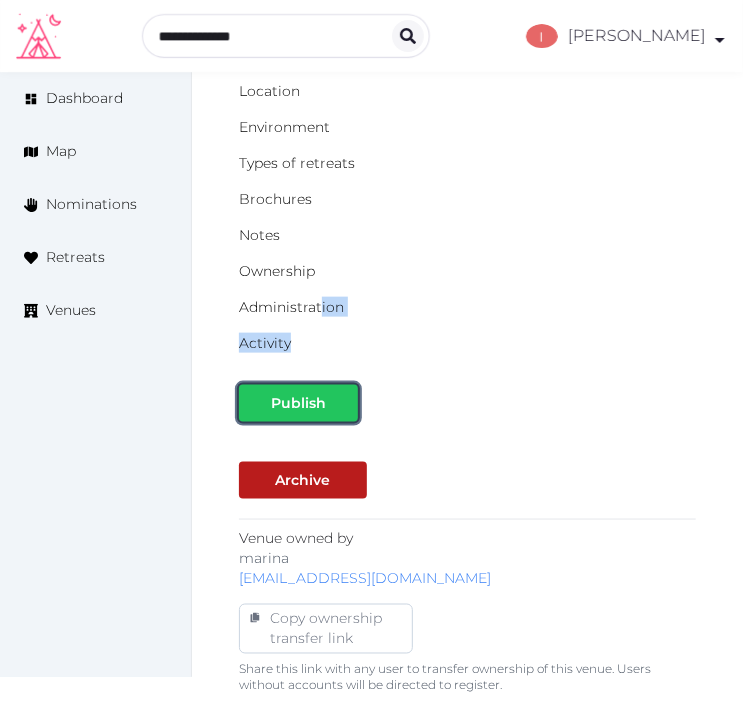 click on "Publish" at bounding box center [298, 403] 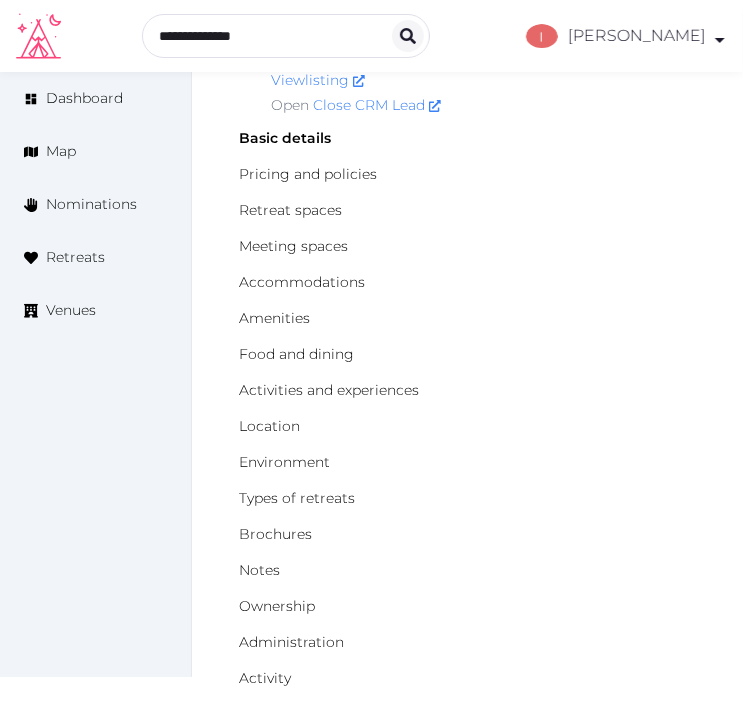 scroll, scrollTop: 0, scrollLeft: 0, axis: both 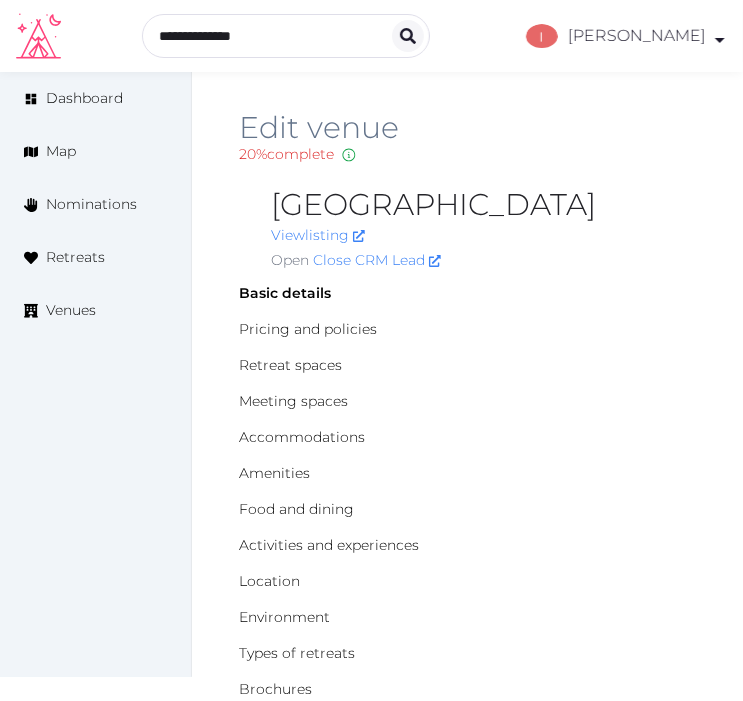 drag, startPoint x: 437, startPoint y: 244, endPoint x: 262, endPoint y: 215, distance: 177.38658 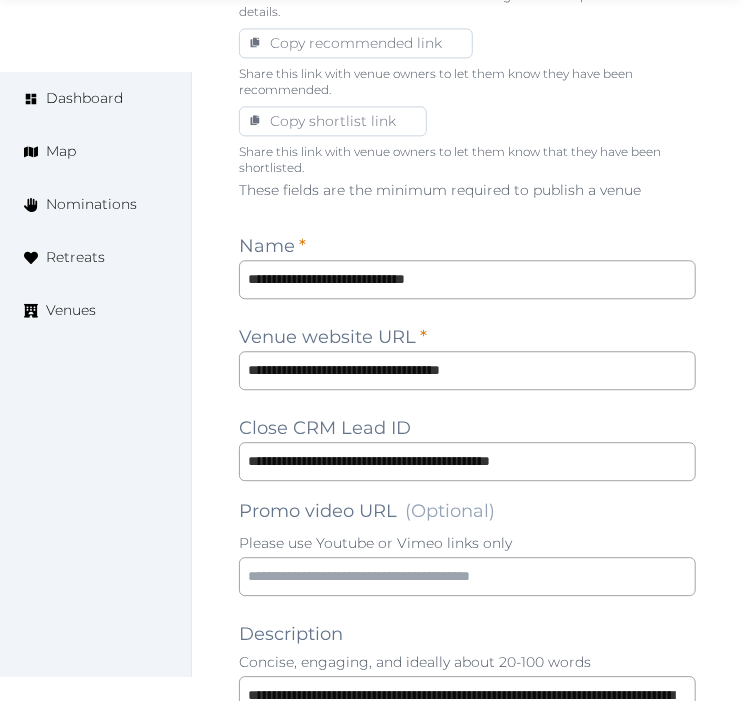 scroll, scrollTop: 1333, scrollLeft: 0, axis: vertical 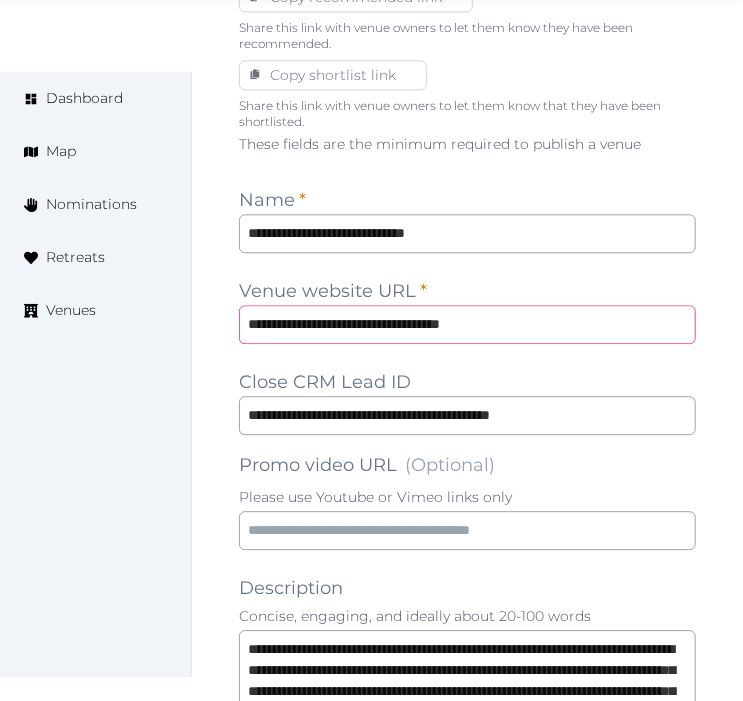 click on "**********" at bounding box center [467, 324] 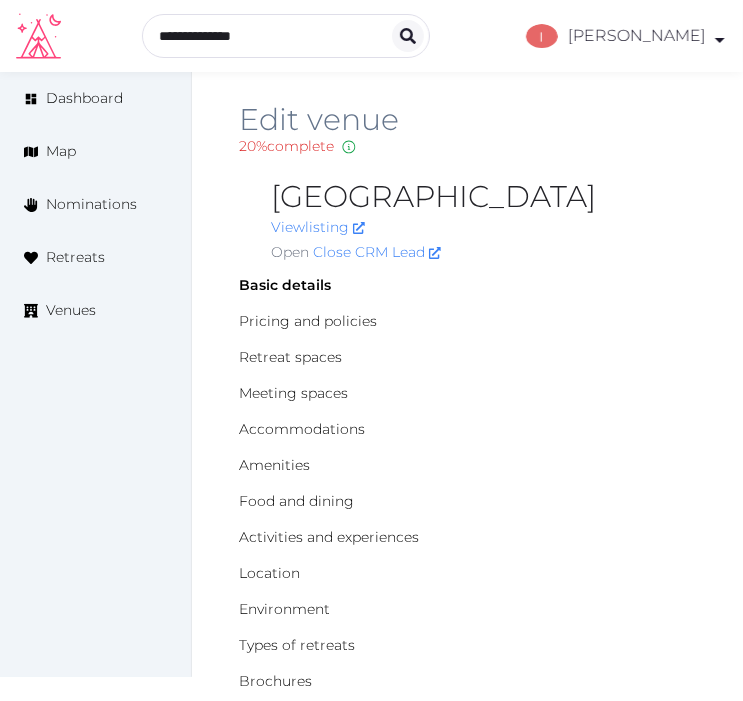 scroll, scrollTop: 0, scrollLeft: 0, axis: both 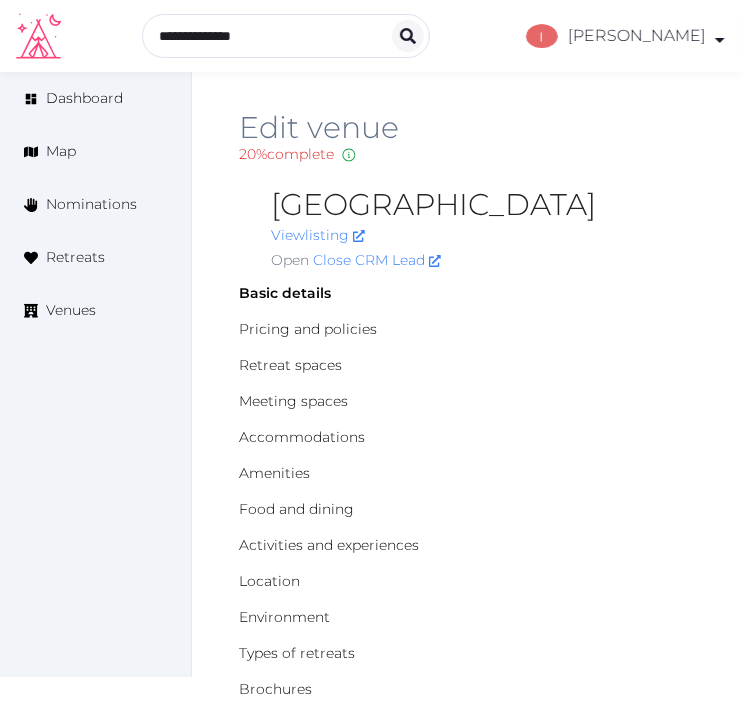 click on "[GEOGRAPHIC_DATA]" at bounding box center [483, 205] 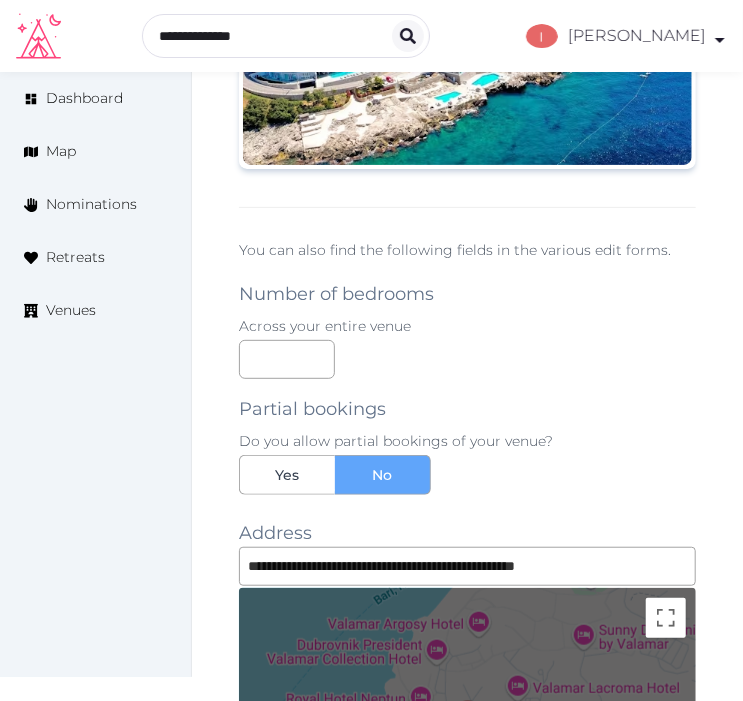 scroll, scrollTop: 2546, scrollLeft: 0, axis: vertical 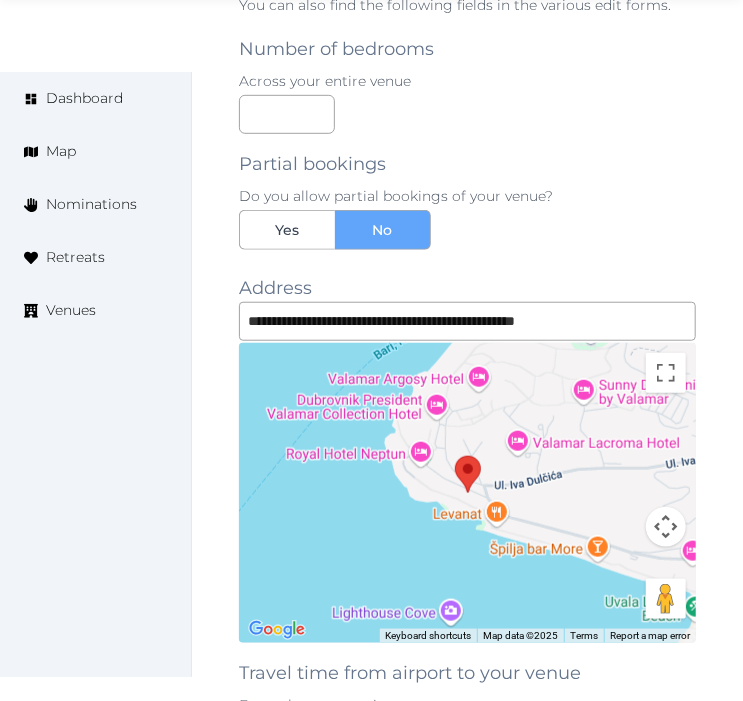 click on "Across your entire venue" at bounding box center (467, 81) 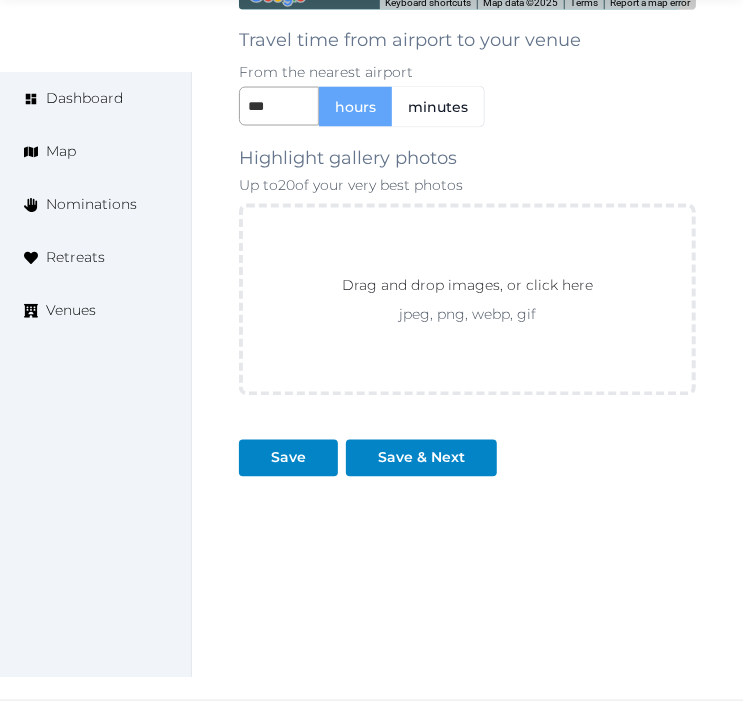 scroll, scrollTop: 3213, scrollLeft: 0, axis: vertical 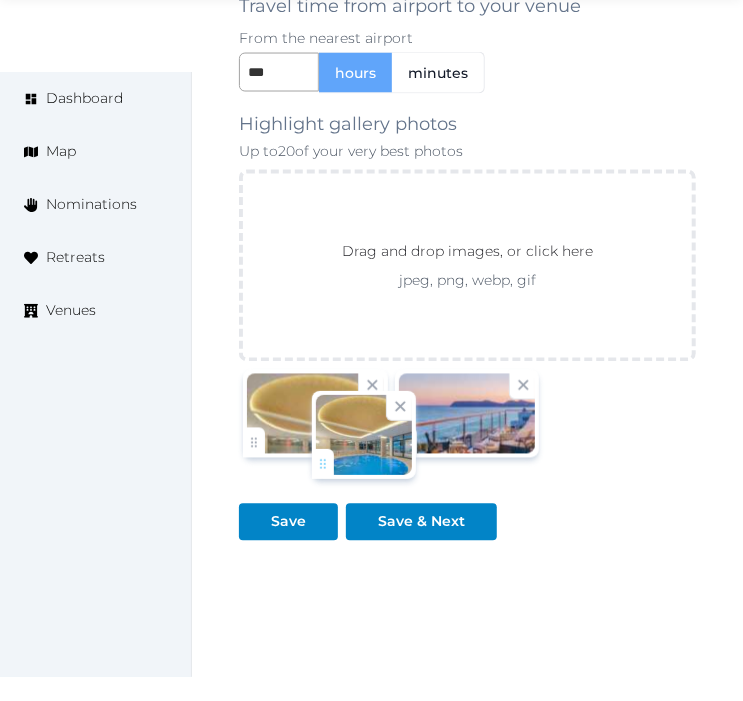 drag, startPoint x: 411, startPoint y: 482, endPoint x: 313, endPoint y: 465, distance: 99.46356 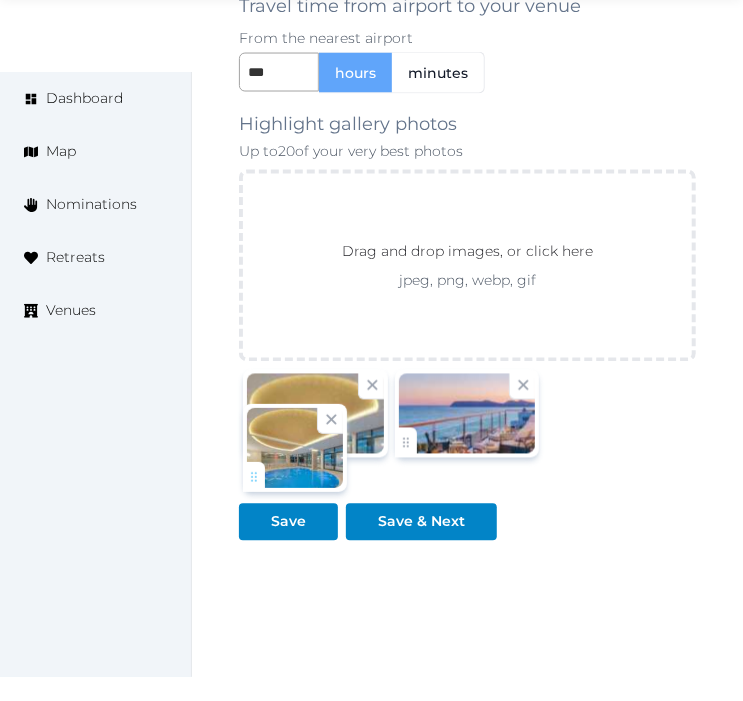 click on "Irene Gonzales   Account My Venue Listings My Retreats Logout      Dashboard Map Nominations Retreats Venues Edit venue 20 %  complete Fill out all the fields in your listing to increase its completion percentage.   A higher completion percentage will make your listing more attractive and result in better matches.  Royal Princess Hotel Dubrovnik   View  listing   Open    Close CRM Lead Basic details Pricing and policies Retreat spaces Meeting spaces Accommodations Amenities Food and dining Activities and experiences Location Environment Types of retreats Brochures Notes Ownership Administration Activity This venue is live and visible to the public Mark draft Archive Venue owned by marina marina@retreatsandvenues.com Copy ownership transfer link Share this link with any user to transfer ownership of this venue. Users without accounts will be directed to register. Copy update link Copy recommended link Copy shortlist link Name * * (Optional)" at bounding box center [371, -1224] 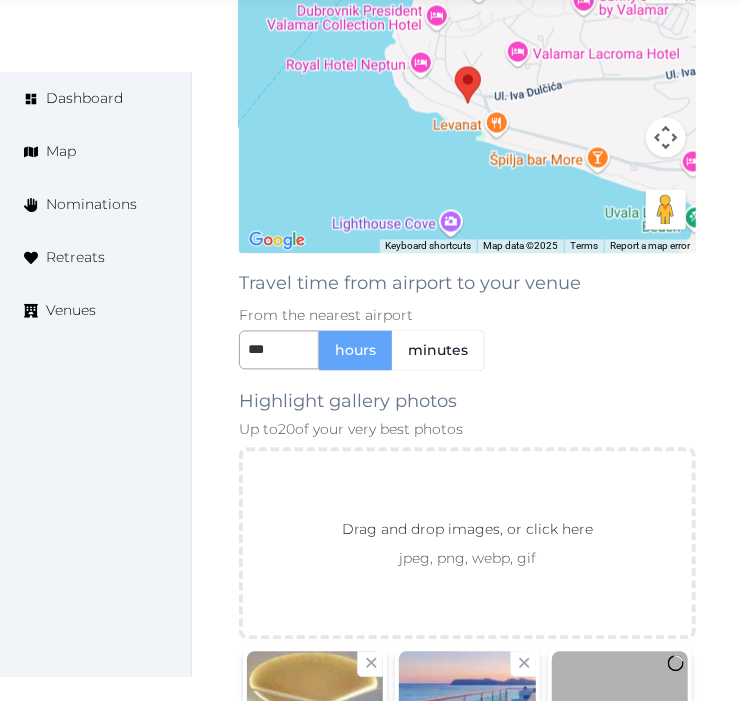 scroll, scrollTop: 3720, scrollLeft: 0, axis: vertical 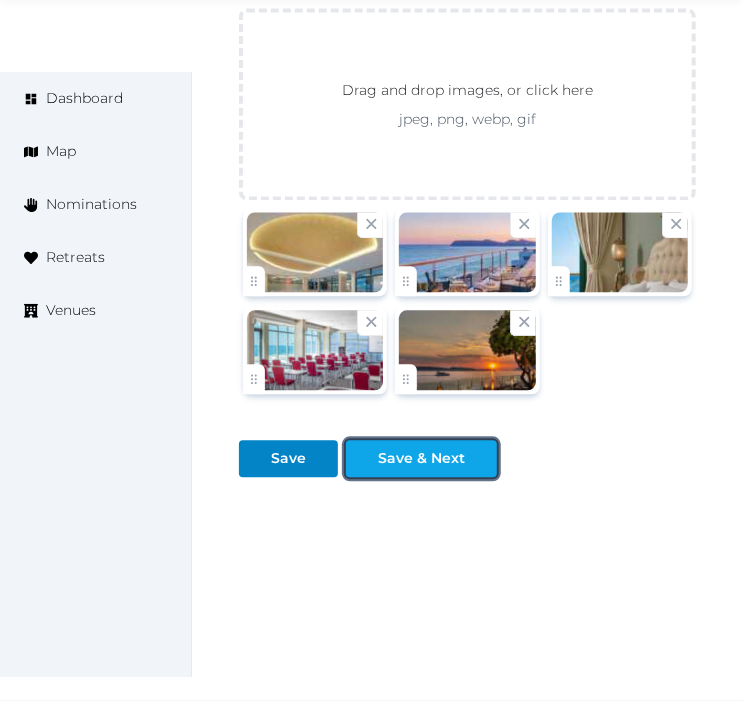 click at bounding box center (481, 458) 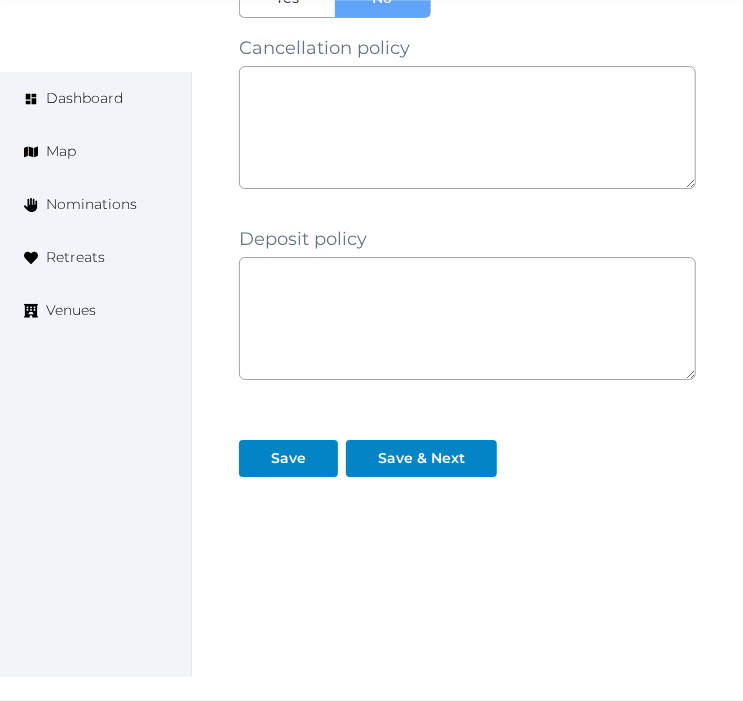 scroll, scrollTop: 1968, scrollLeft: 0, axis: vertical 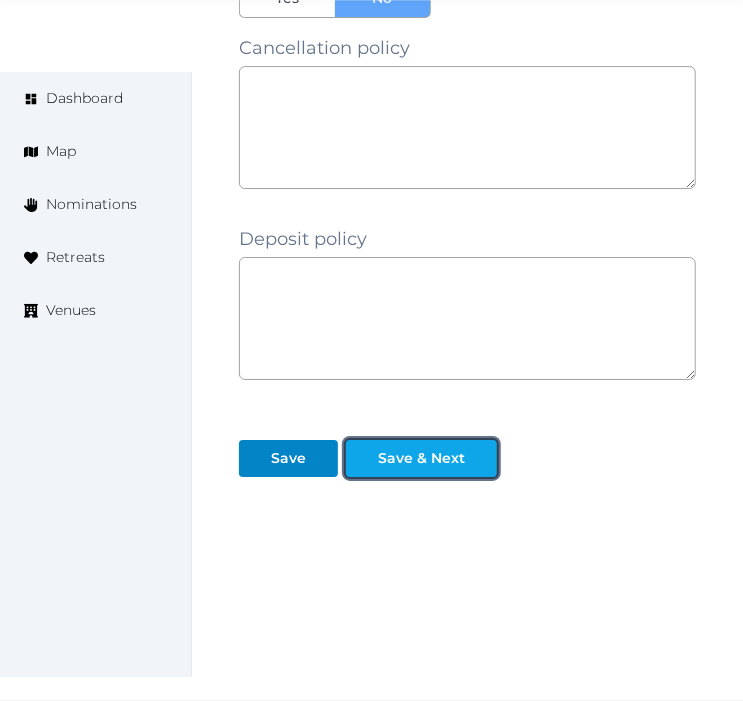 click on "Save & Next" at bounding box center [421, 458] 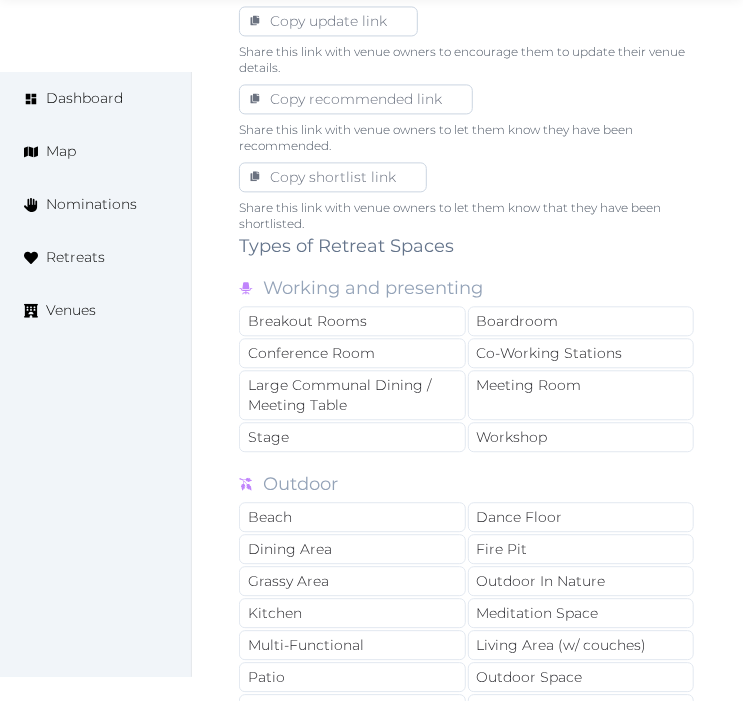 scroll, scrollTop: 1333, scrollLeft: 0, axis: vertical 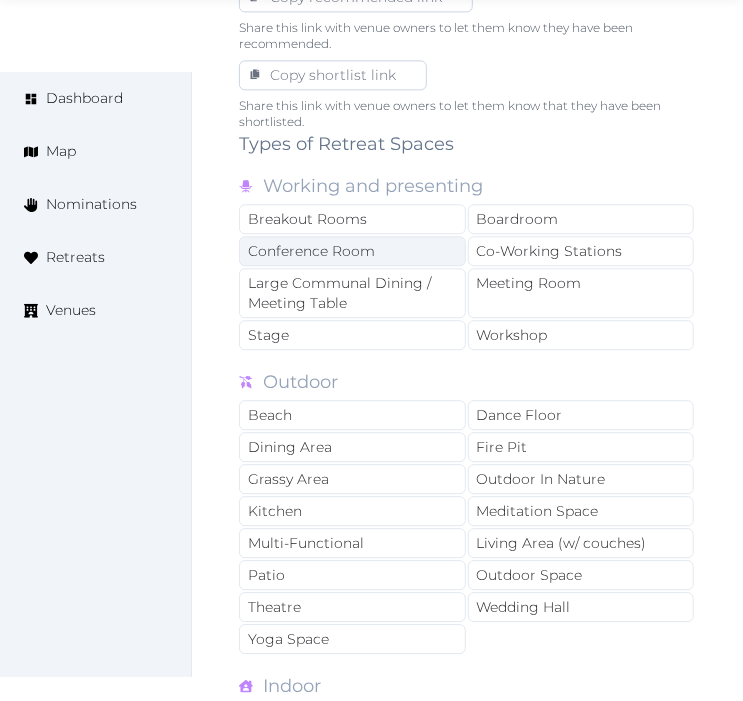 click on "Conference Room" at bounding box center (352, 251) 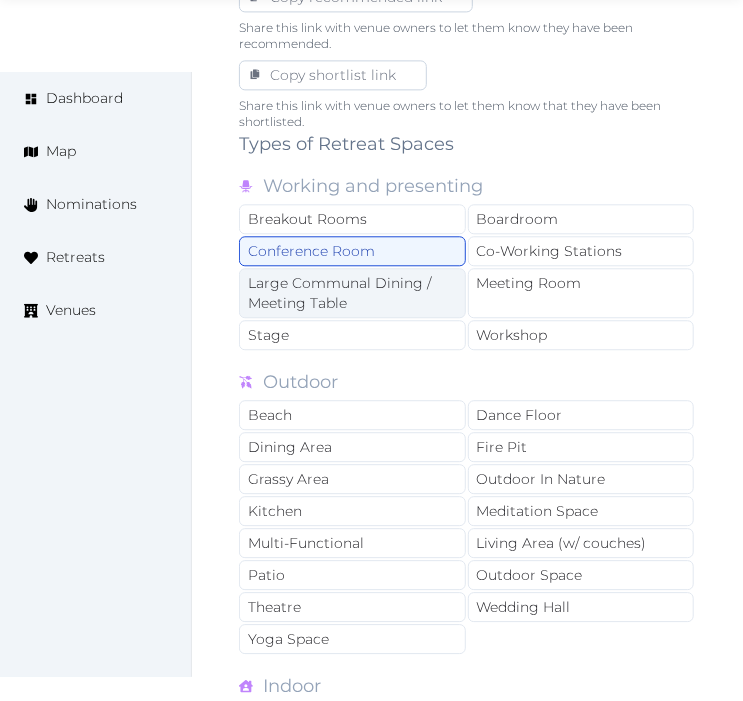 click on "Large Communal Dining / Meeting Table" at bounding box center (352, 293) 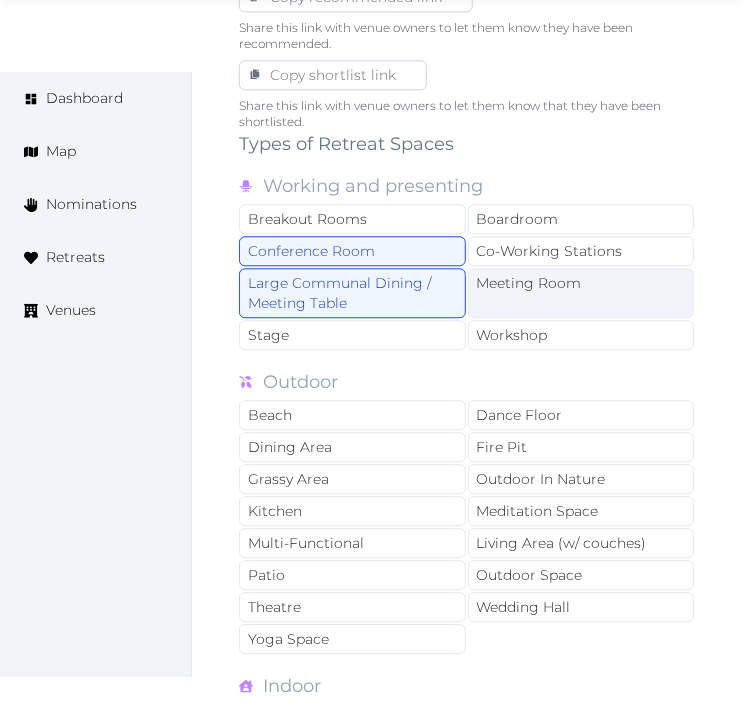click on "Meeting Room" at bounding box center [581, 293] 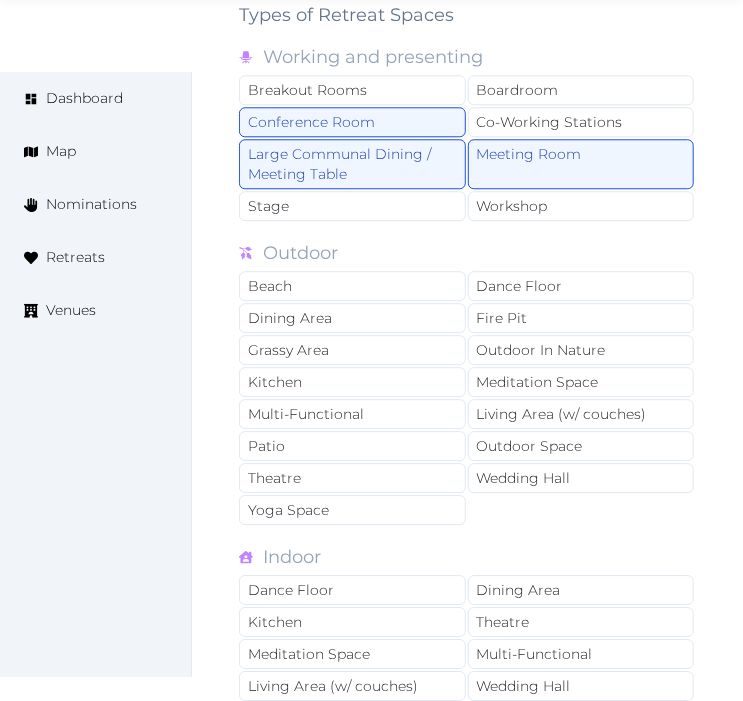 scroll, scrollTop: 1666, scrollLeft: 0, axis: vertical 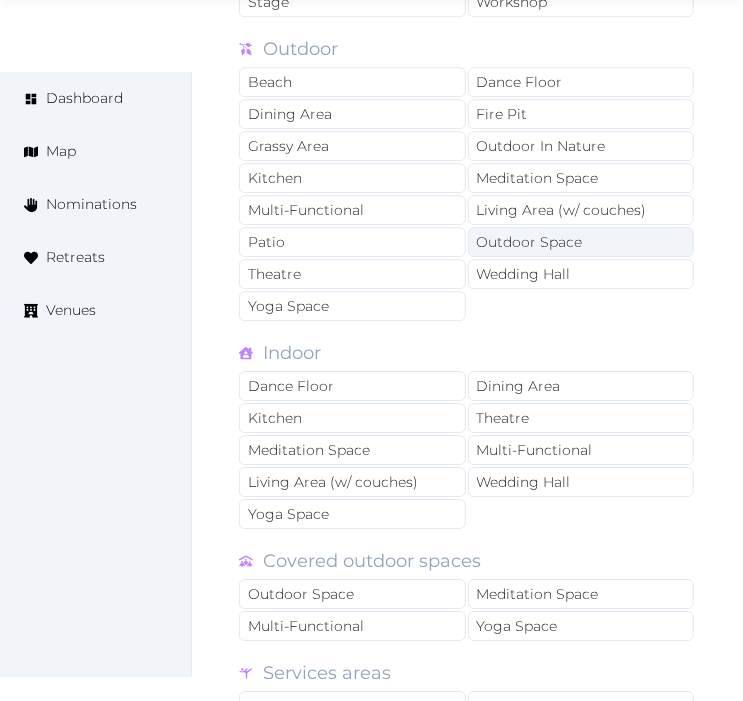 click on "Outdoor Space" at bounding box center [581, 242] 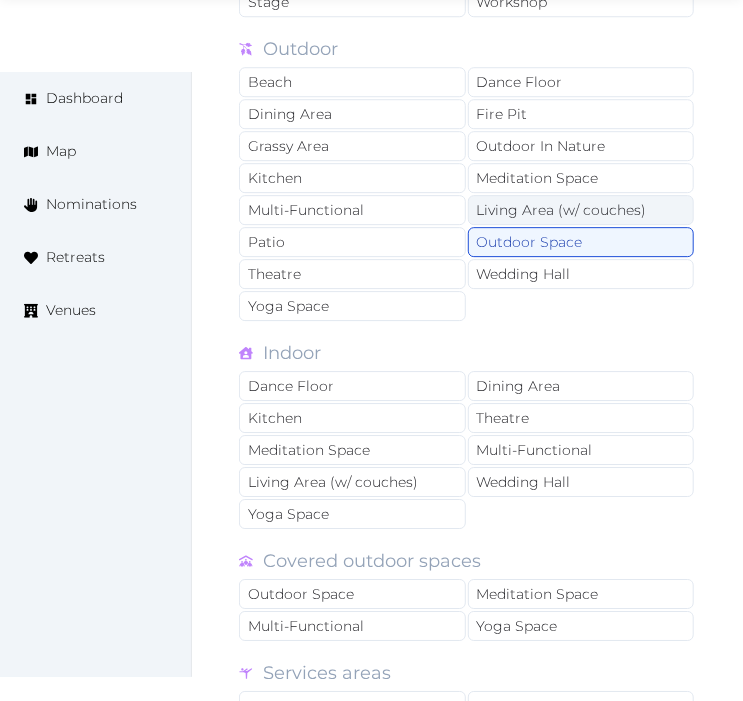 click on "Living Area (w/ couches)" at bounding box center (581, 210) 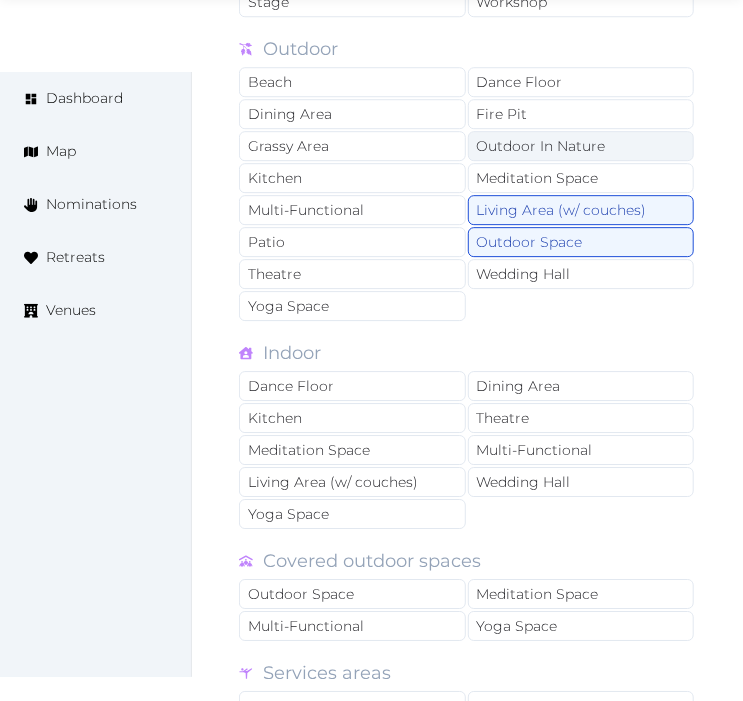 click on "Outdoor In Nature" at bounding box center (581, 146) 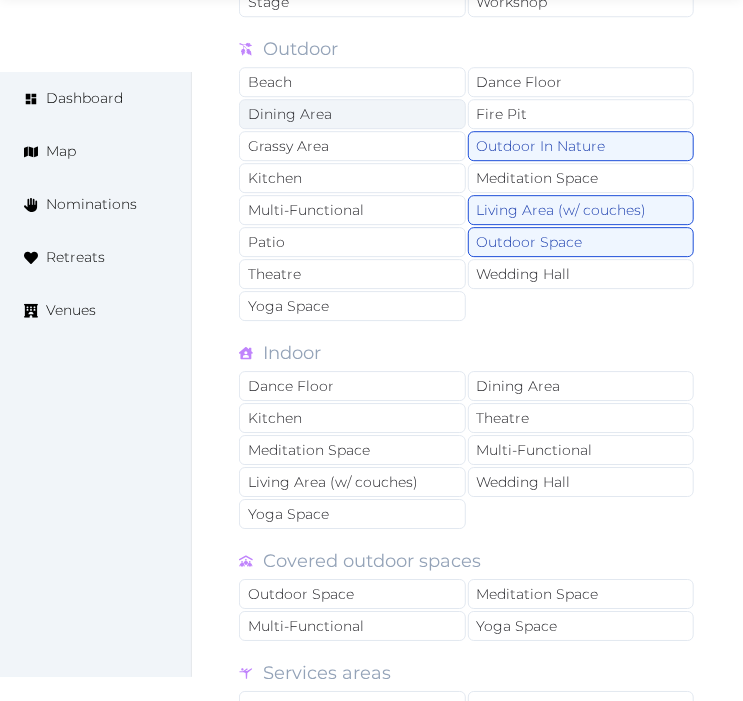 click on "Dining Area" at bounding box center (352, 114) 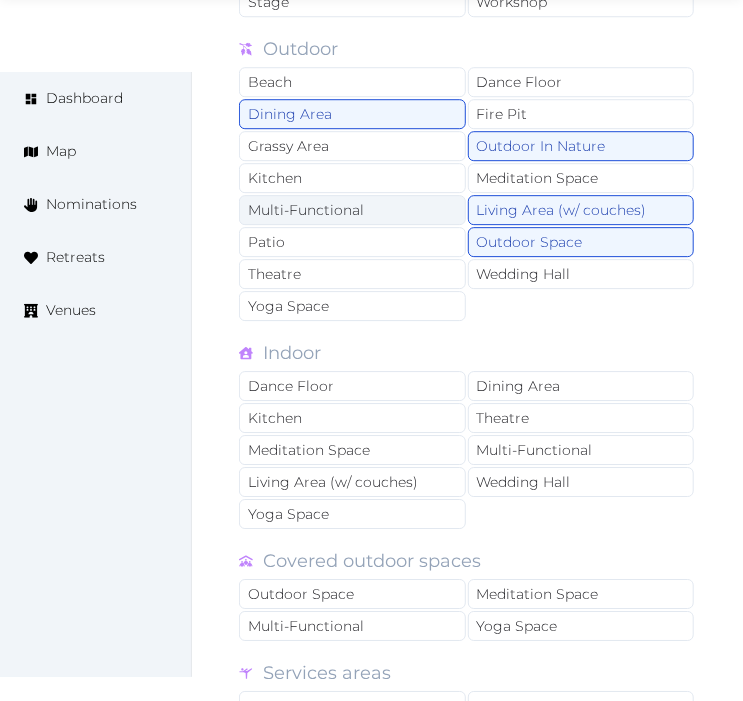 click on "Multi-Functional" at bounding box center (352, 210) 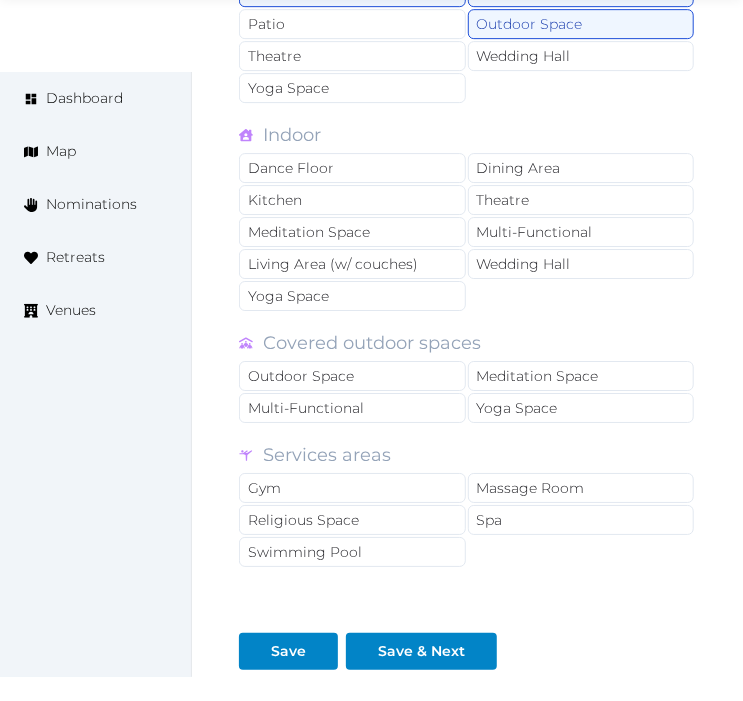 scroll, scrollTop: 1888, scrollLeft: 0, axis: vertical 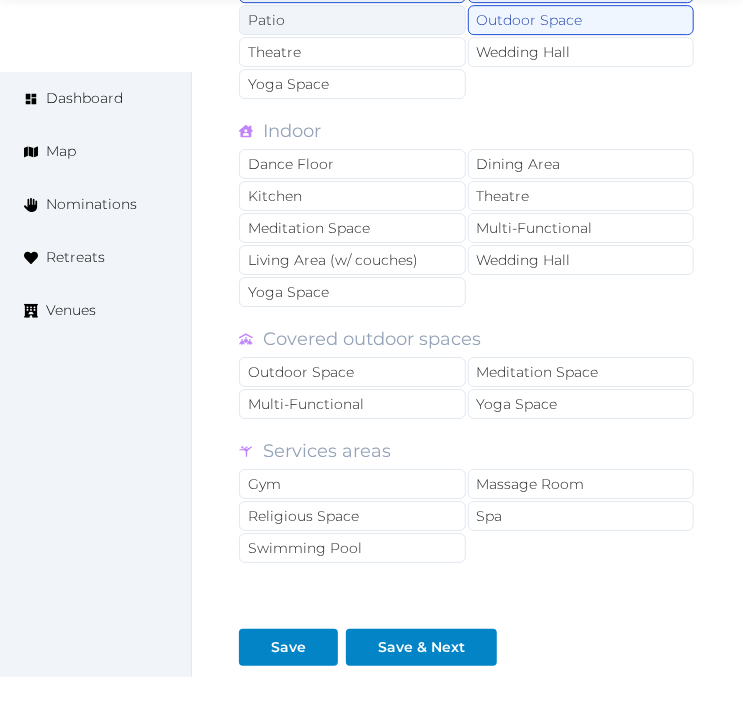 click on "Patio" at bounding box center [352, 20] 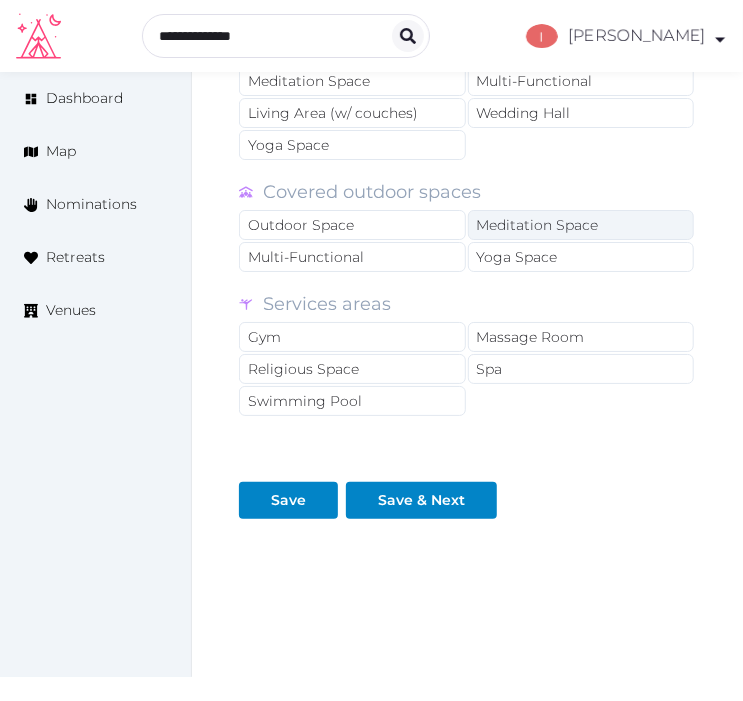 scroll, scrollTop: 2000, scrollLeft: 0, axis: vertical 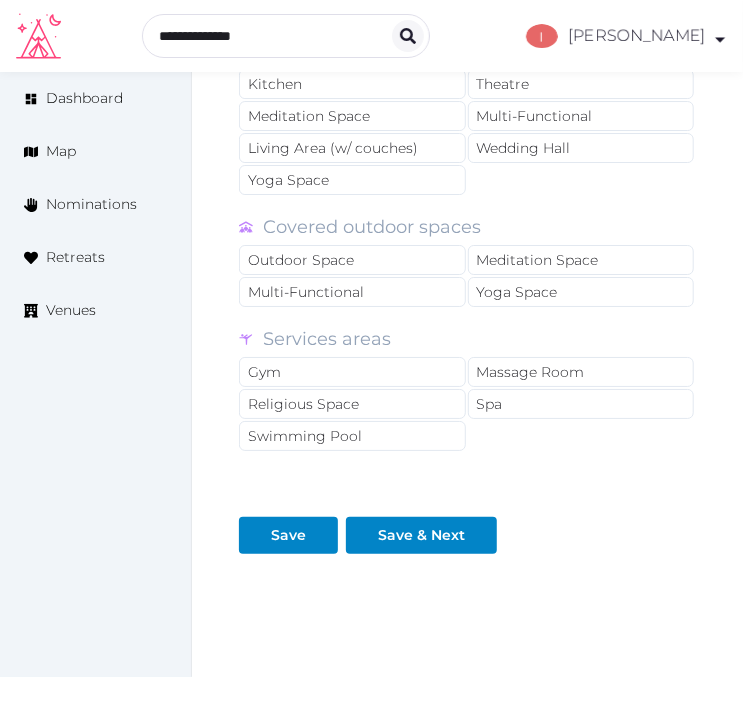 click on "Dining Area" at bounding box center (581, 52) 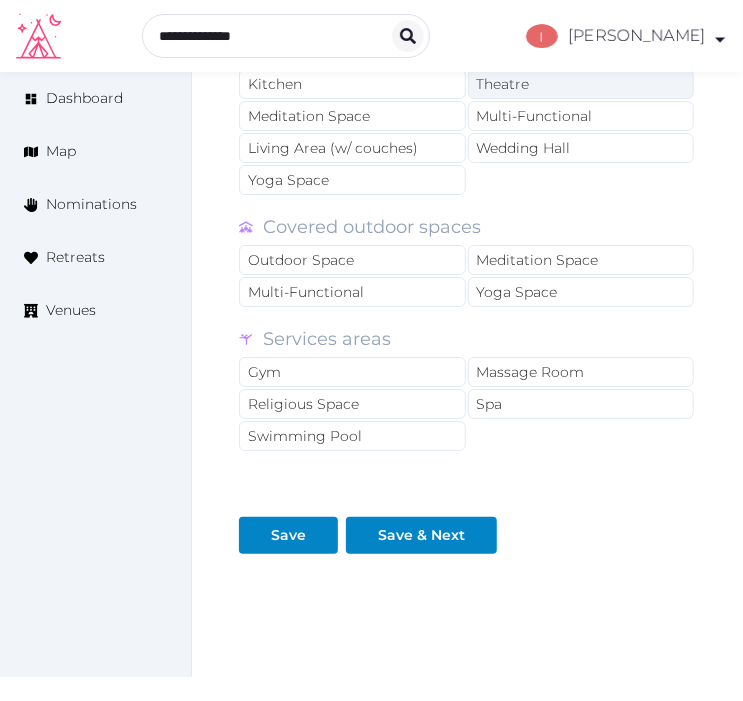 drag, startPoint x: 505, startPoint y: 110, endPoint x: 506, endPoint y: 120, distance: 10.049875 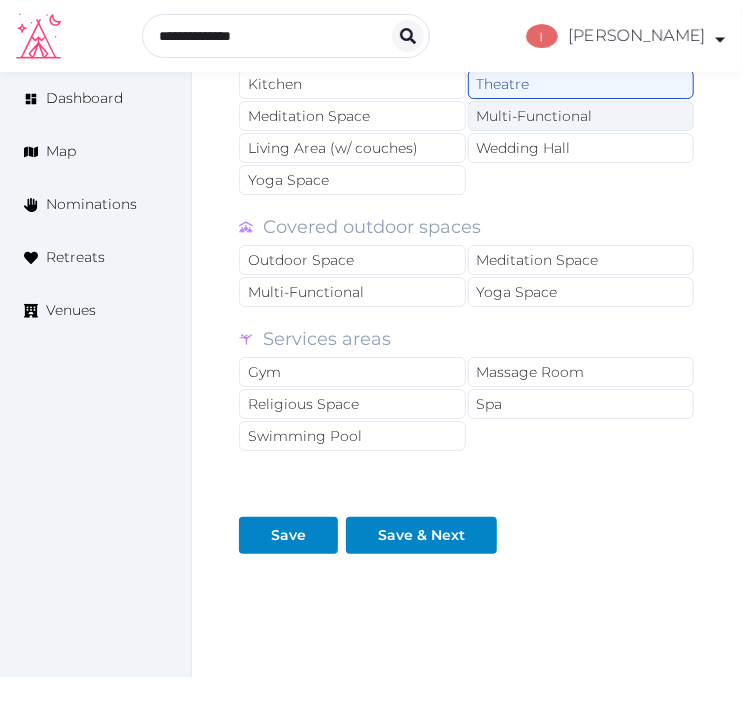 click on "Multi-Functional" at bounding box center [581, 116] 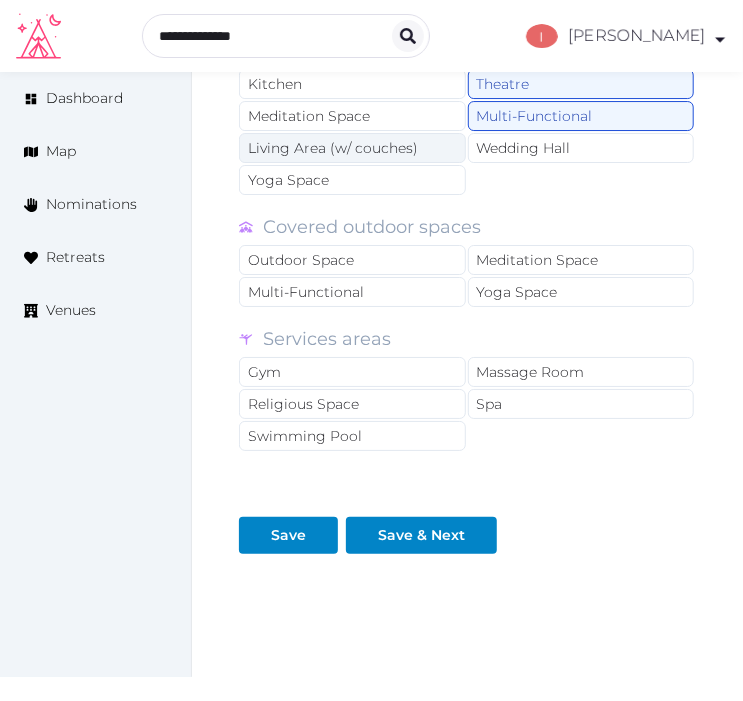 click on "Living Area (w/ couches)" at bounding box center (352, 148) 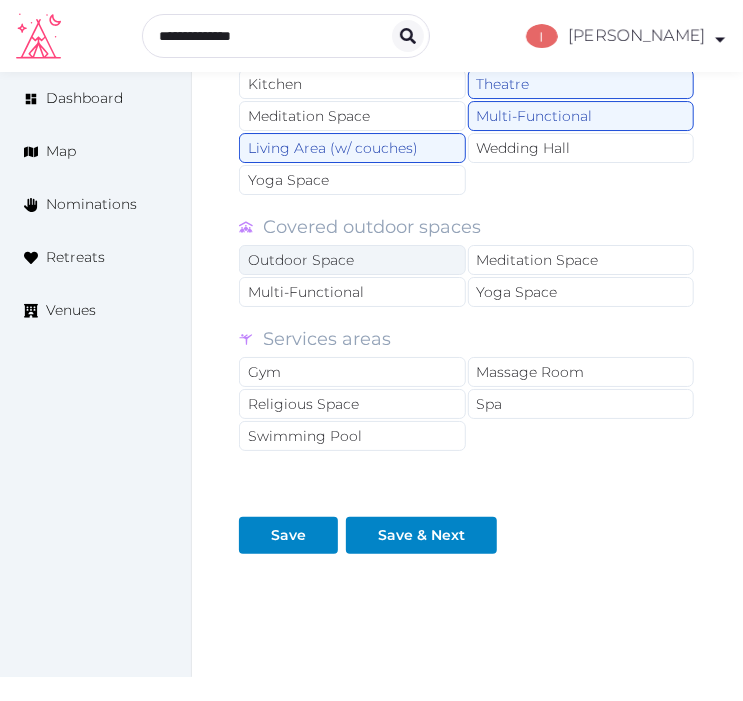 click on "Outdoor Space" at bounding box center [352, 260] 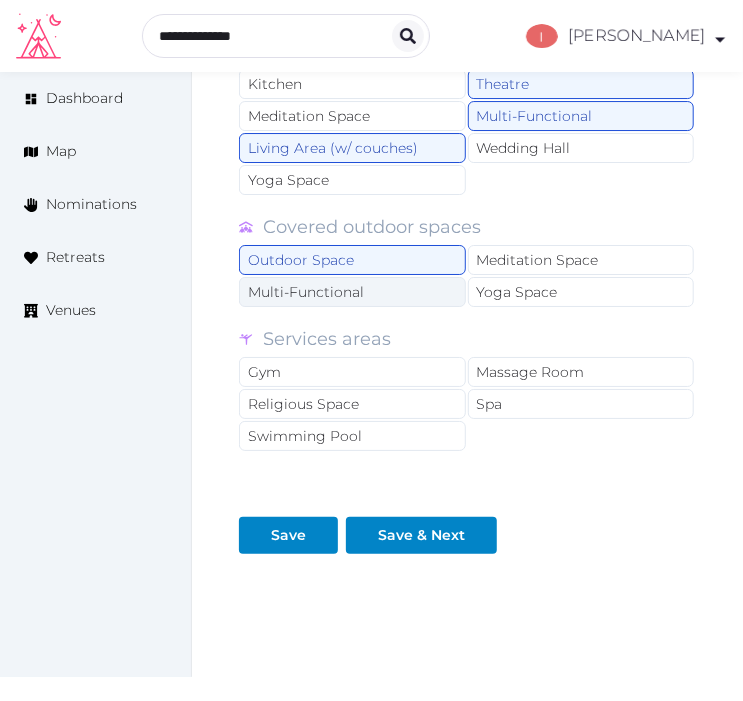 click on "Multi-Functional" at bounding box center [352, 292] 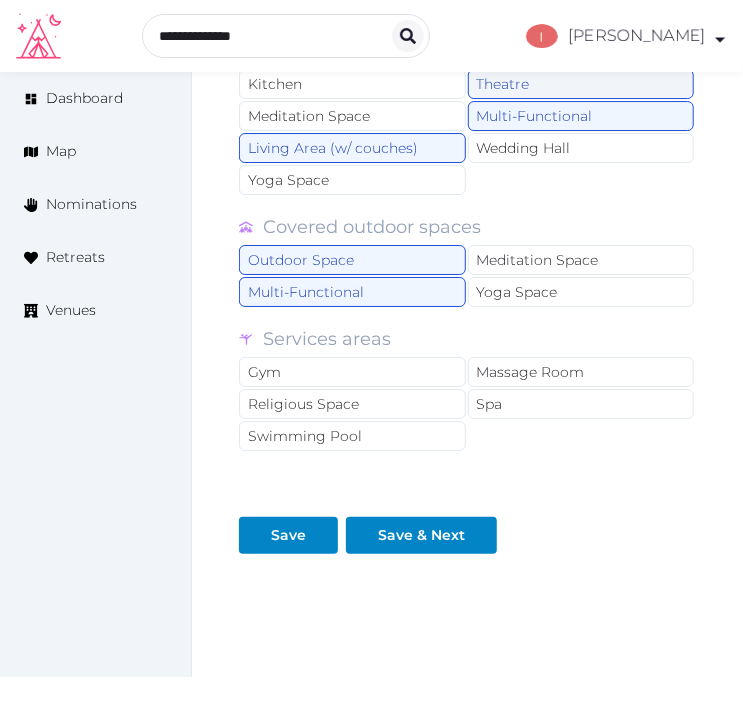 click on "Theatre" at bounding box center [581, 84] 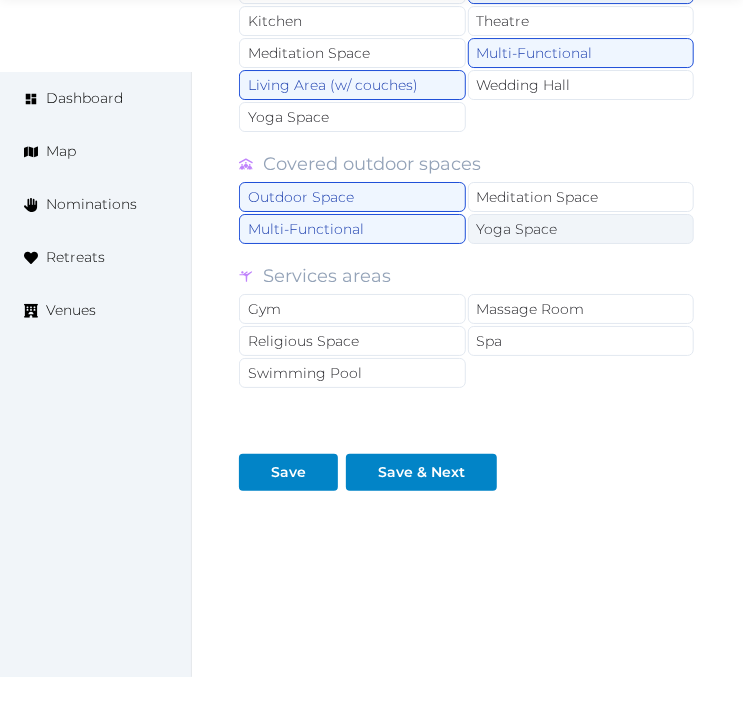 scroll, scrollTop: 2114, scrollLeft: 0, axis: vertical 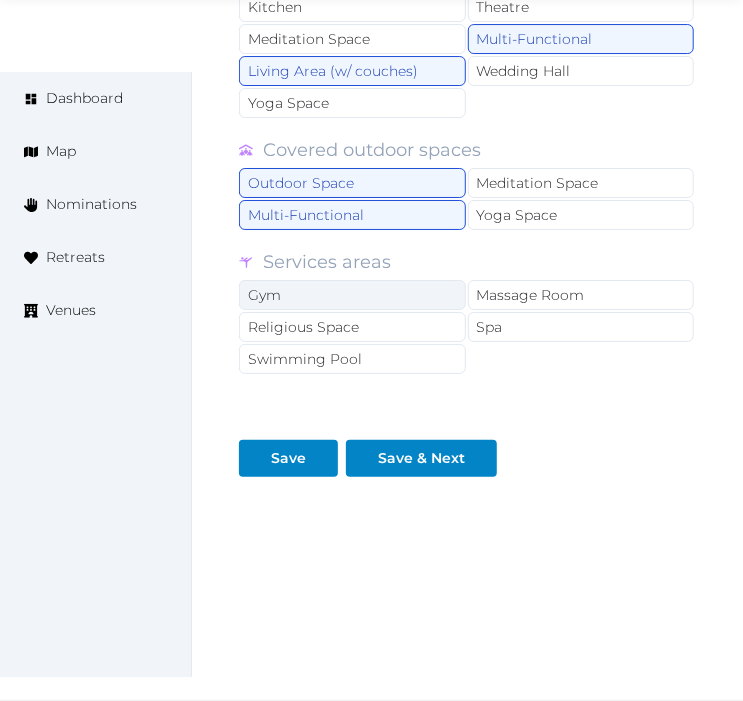 click on "Gym" at bounding box center (352, 295) 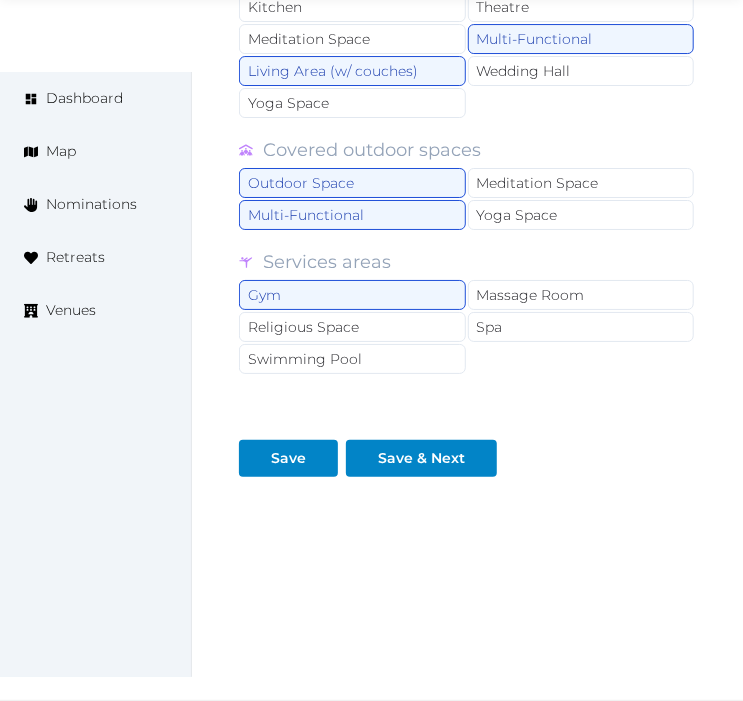 click on "Gym Massage Room Religious Space Spa Swimming Pool" at bounding box center (467, 328) 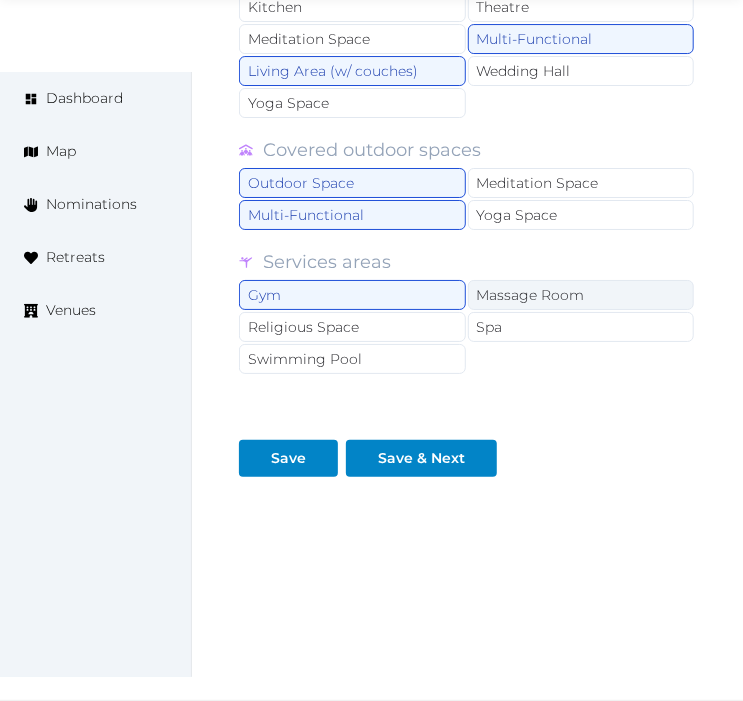 click on "Massage Room" at bounding box center [581, 295] 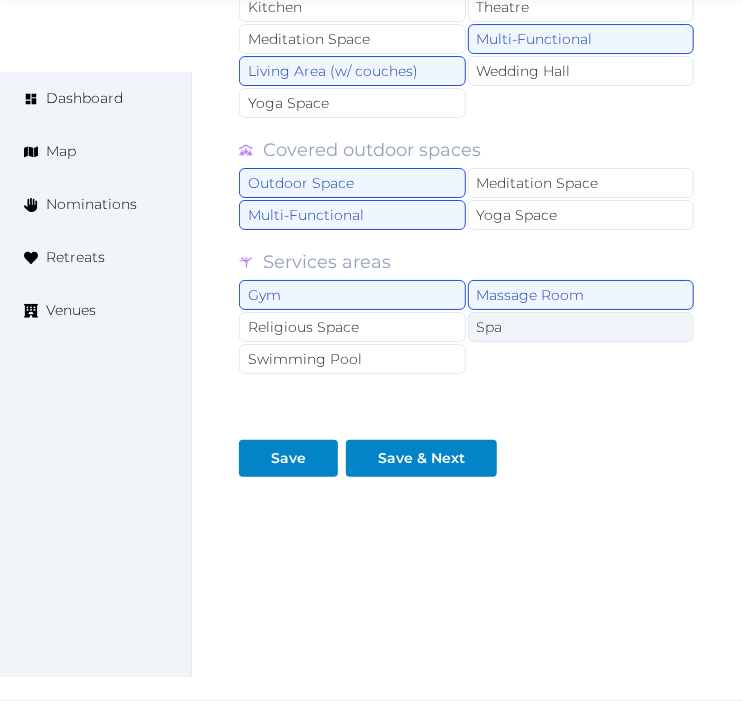 click on "Spa" at bounding box center [581, 327] 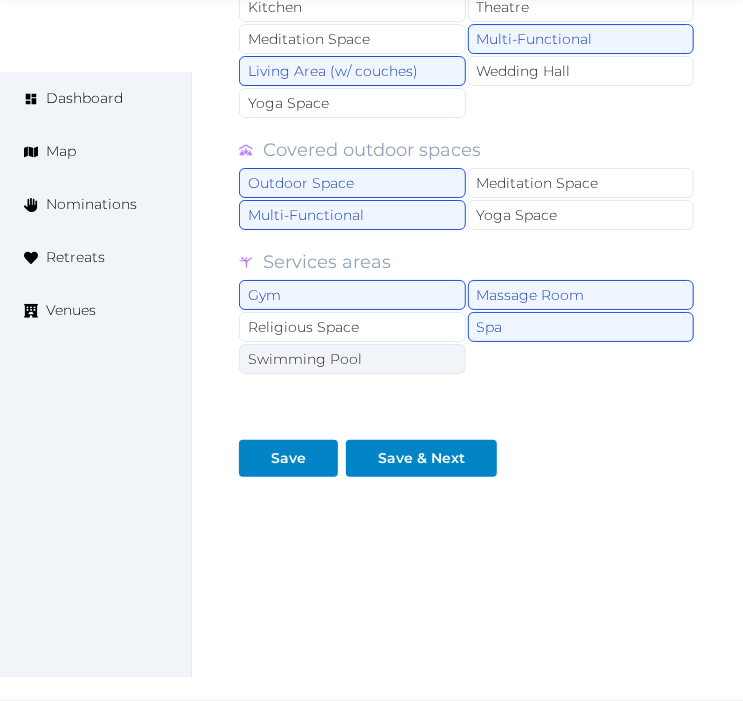 click on "Swimming Pool" at bounding box center (352, 359) 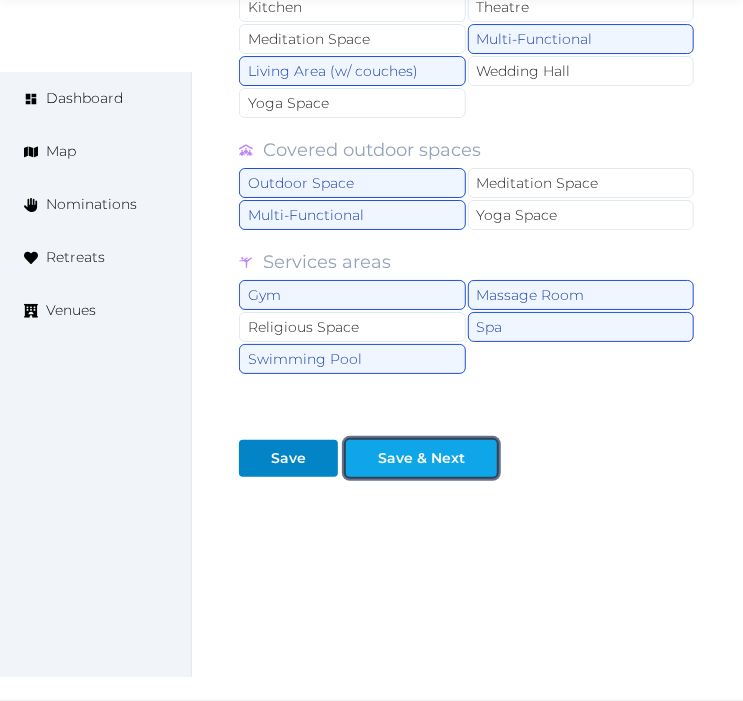 click on "Save & Next" at bounding box center (421, 458) 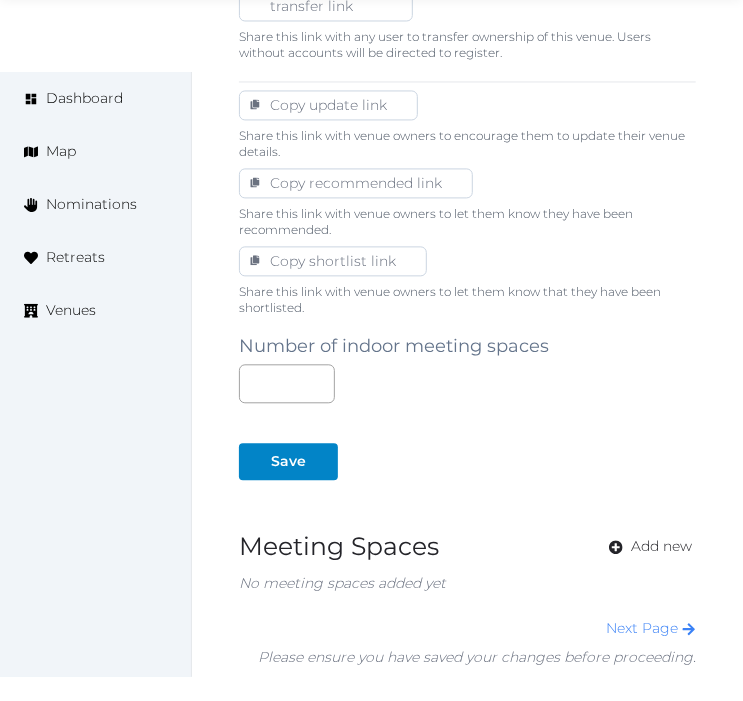 scroll, scrollTop: 1333, scrollLeft: 0, axis: vertical 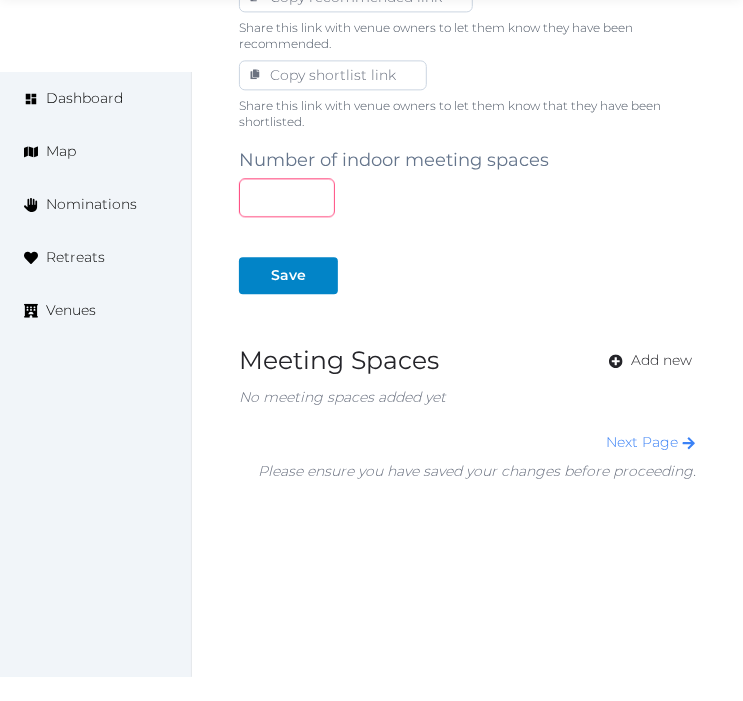 click at bounding box center (287, 197) 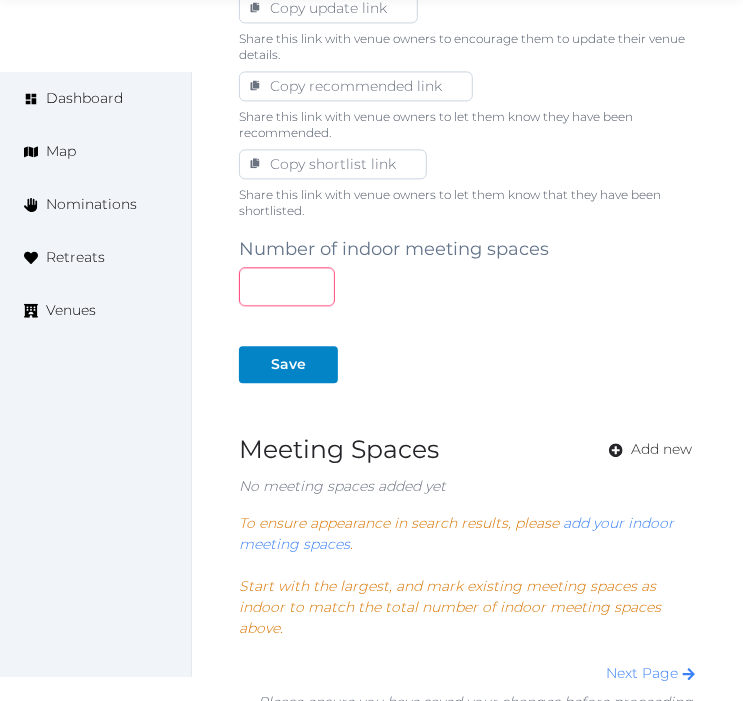 scroll, scrollTop: 1222, scrollLeft: 0, axis: vertical 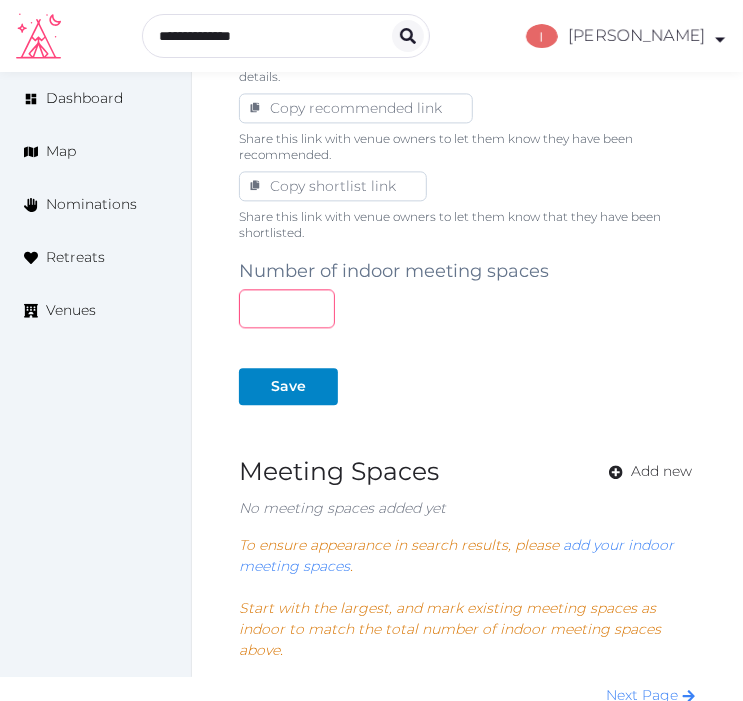 type on "*" 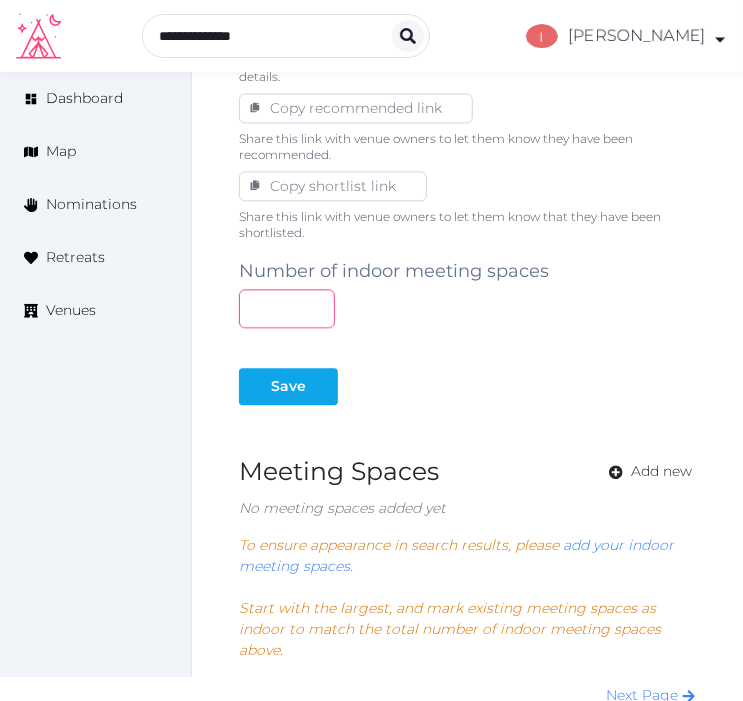 type on "*" 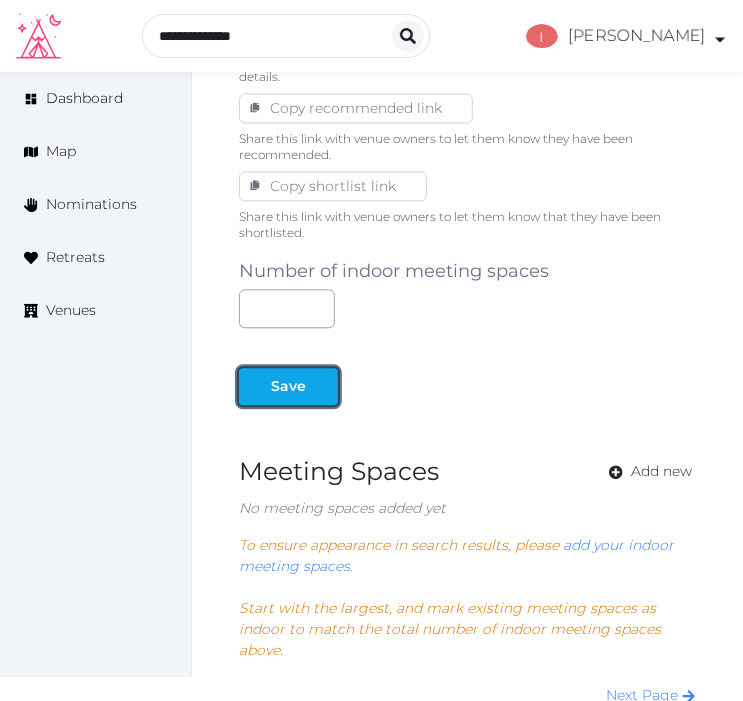 click on "Save" at bounding box center [288, 386] 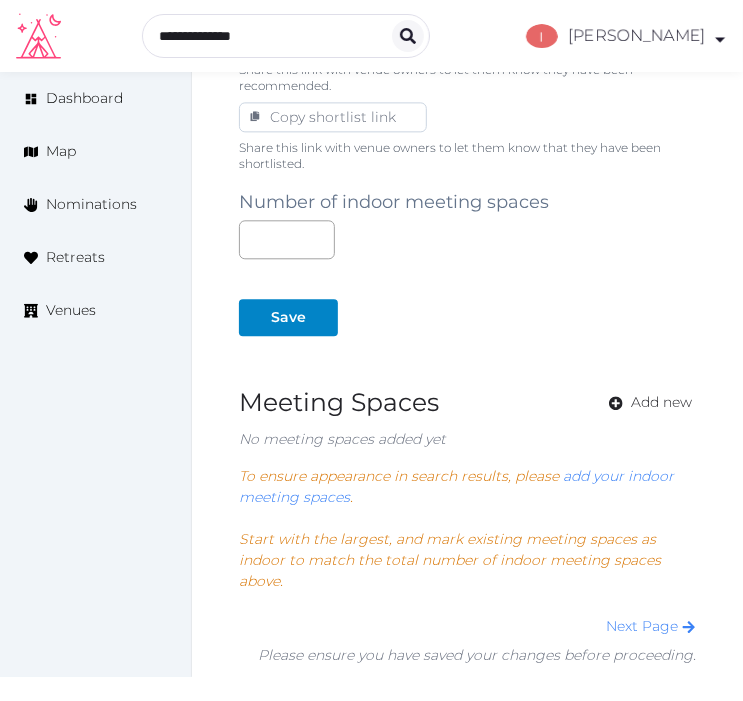 scroll, scrollTop: 1290, scrollLeft: 0, axis: vertical 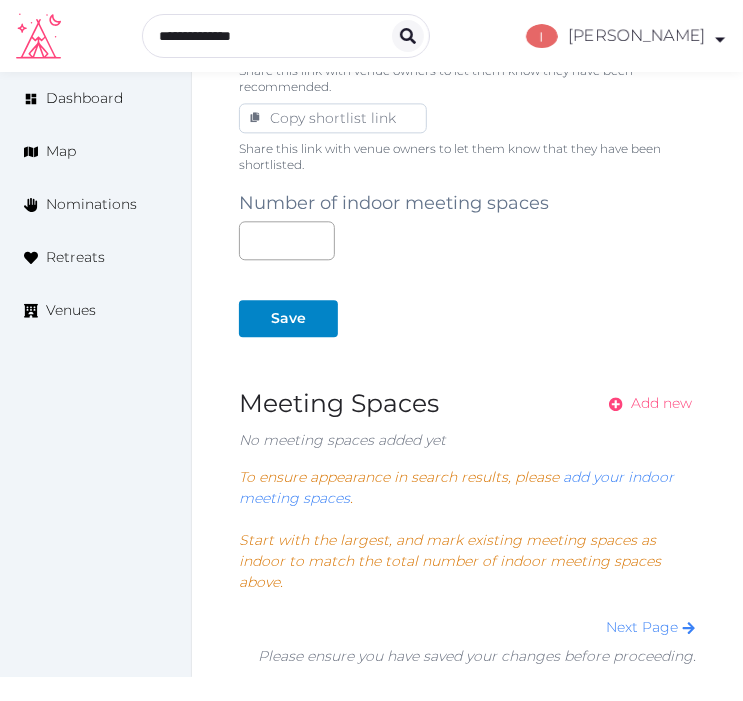 click on "Add new" at bounding box center (661, 403) 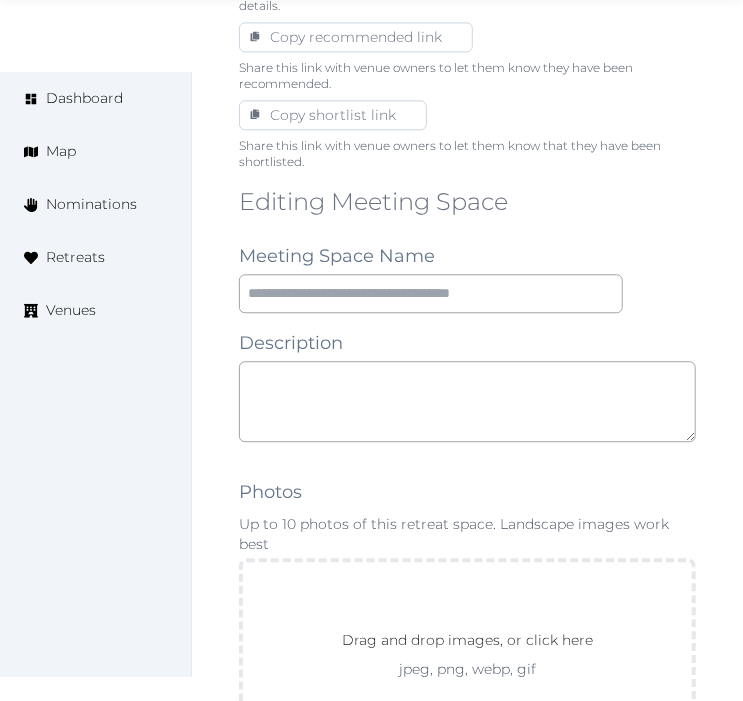 scroll, scrollTop: 1333, scrollLeft: 0, axis: vertical 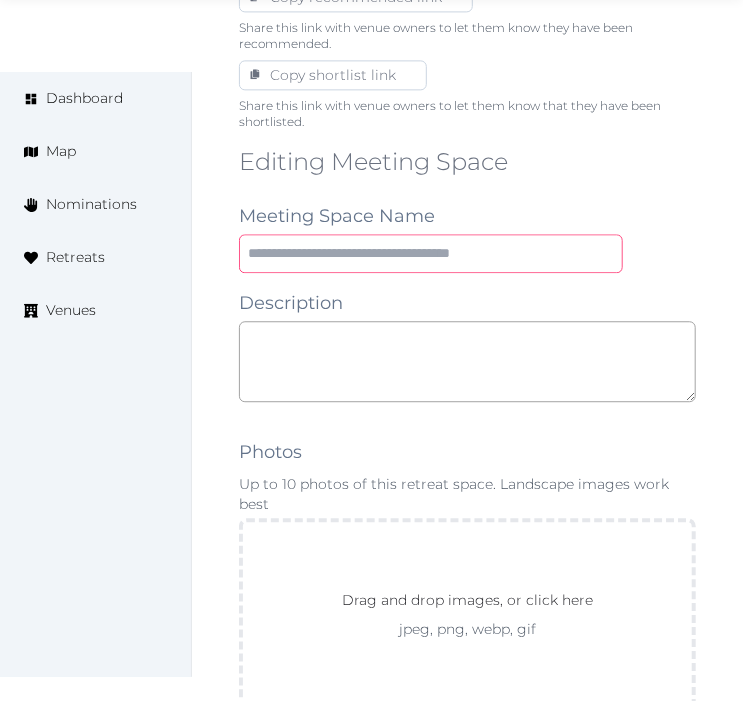 click at bounding box center [431, 253] 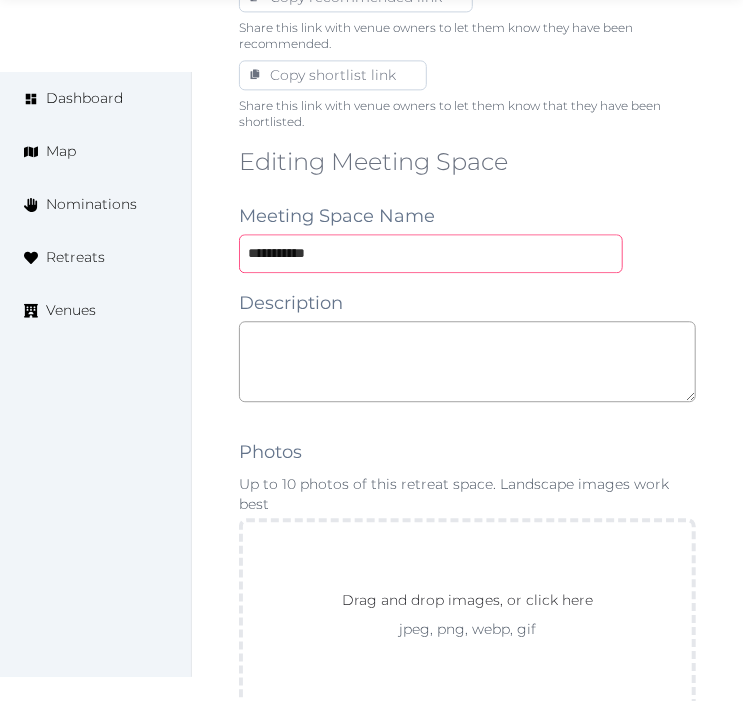 type on "**********" 